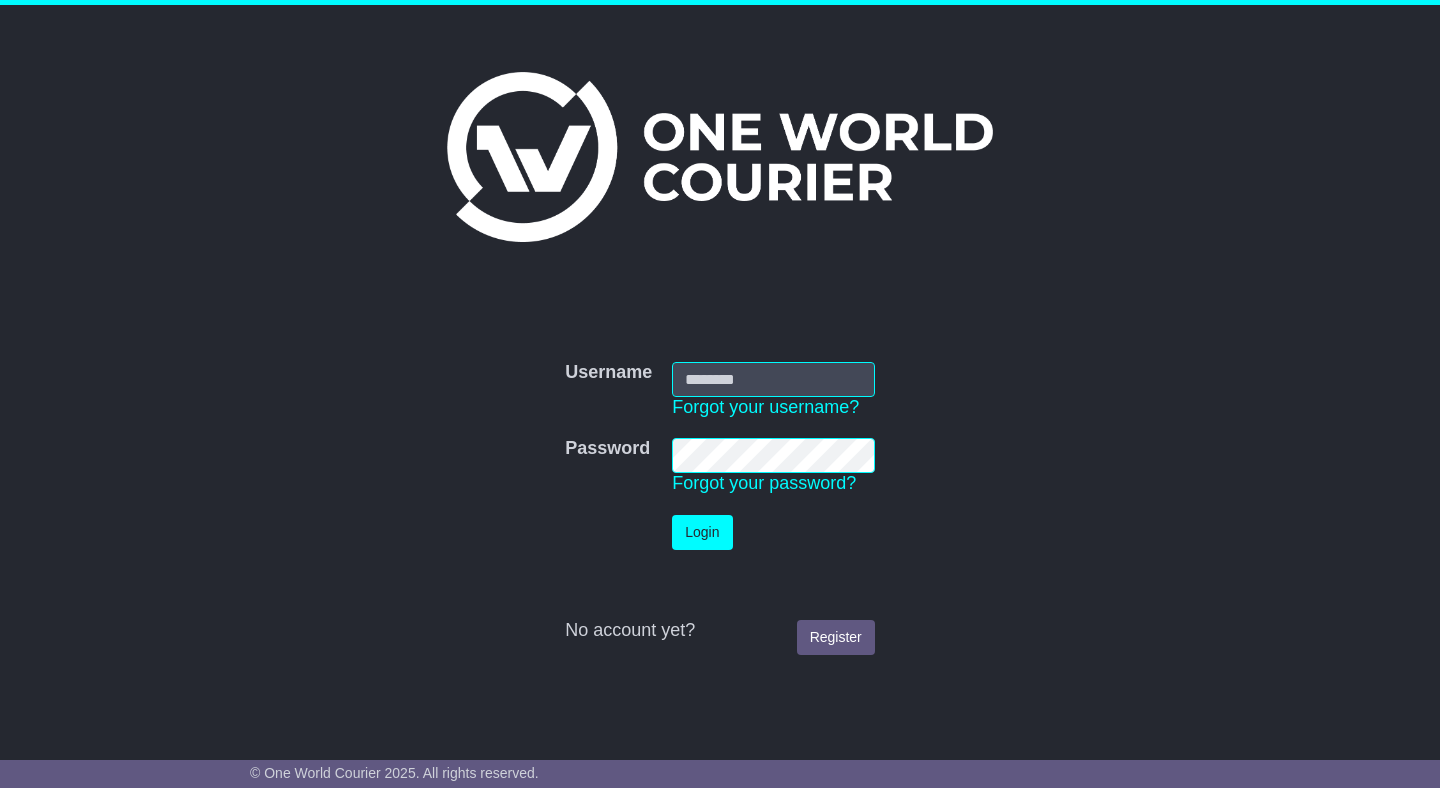 scroll, scrollTop: 0, scrollLeft: 0, axis: both 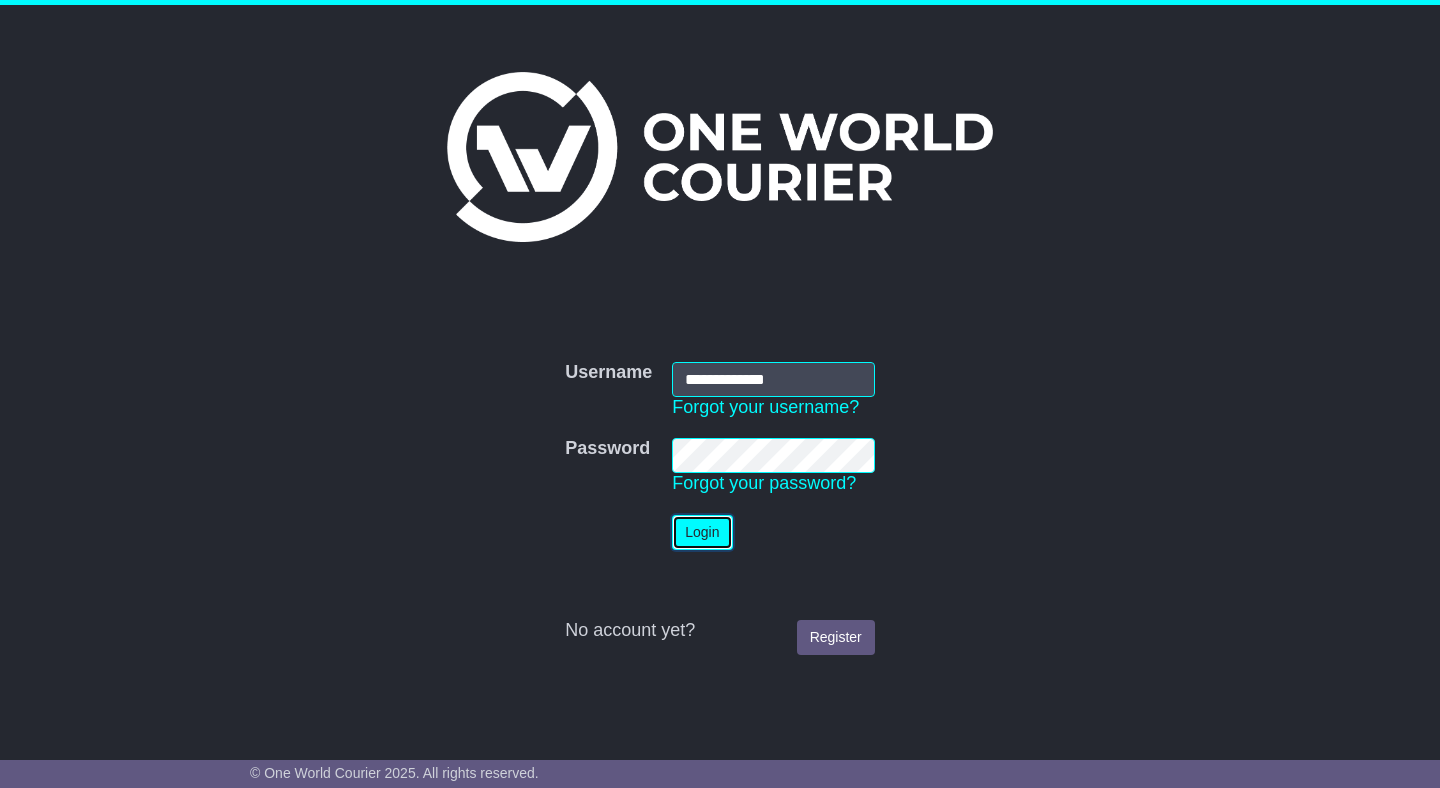 click on "Login" at bounding box center (702, 532) 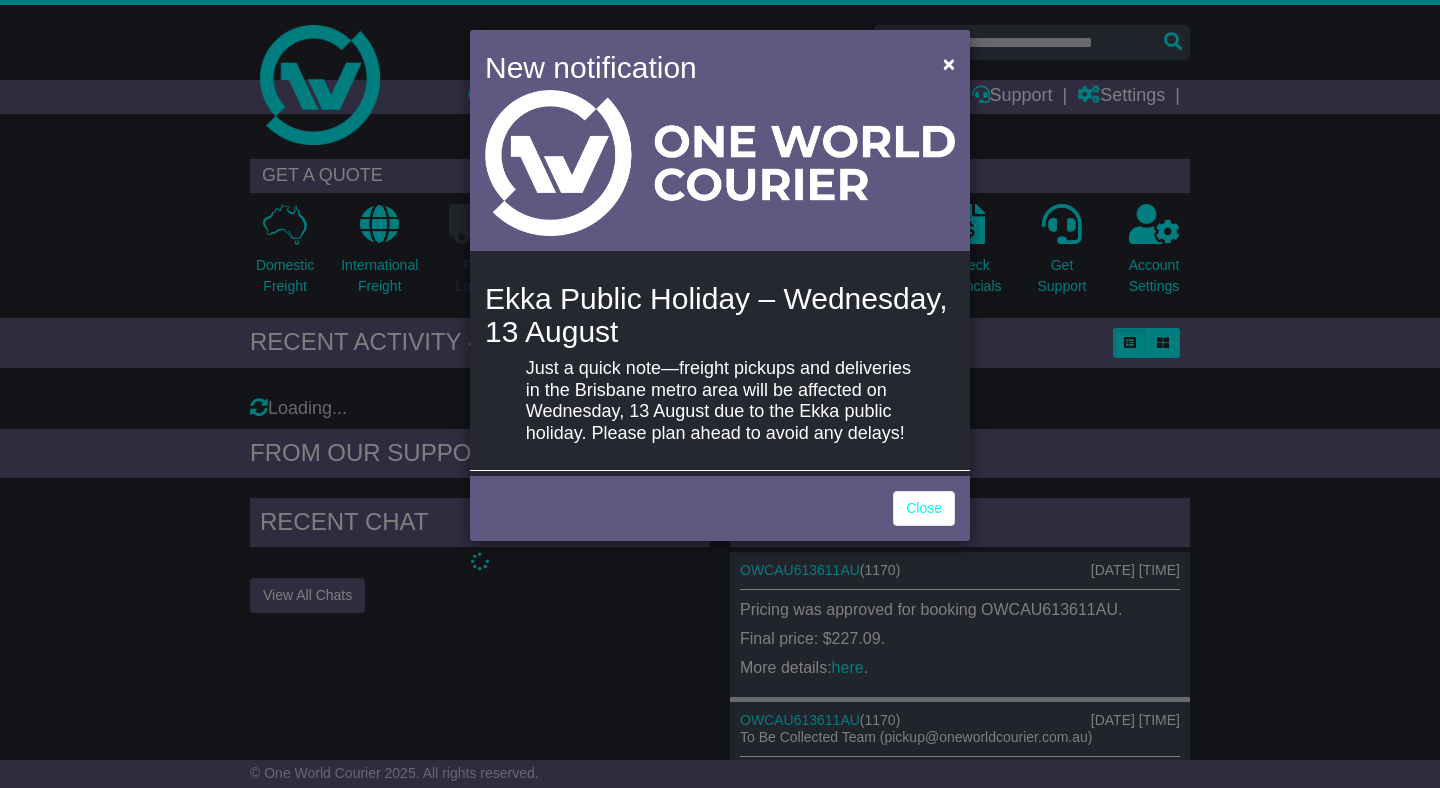 scroll, scrollTop: 0, scrollLeft: 0, axis: both 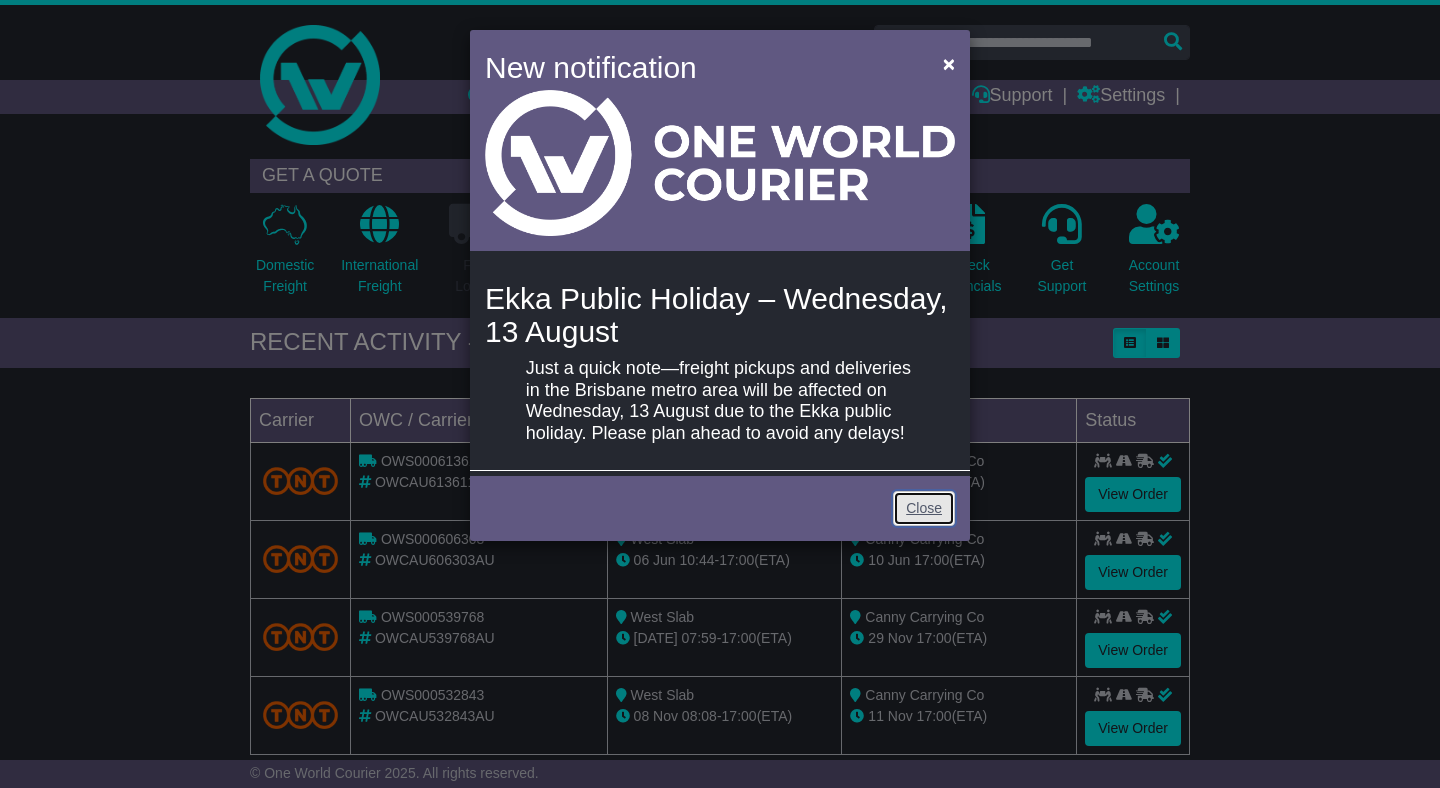 click on "Close" at bounding box center (924, 508) 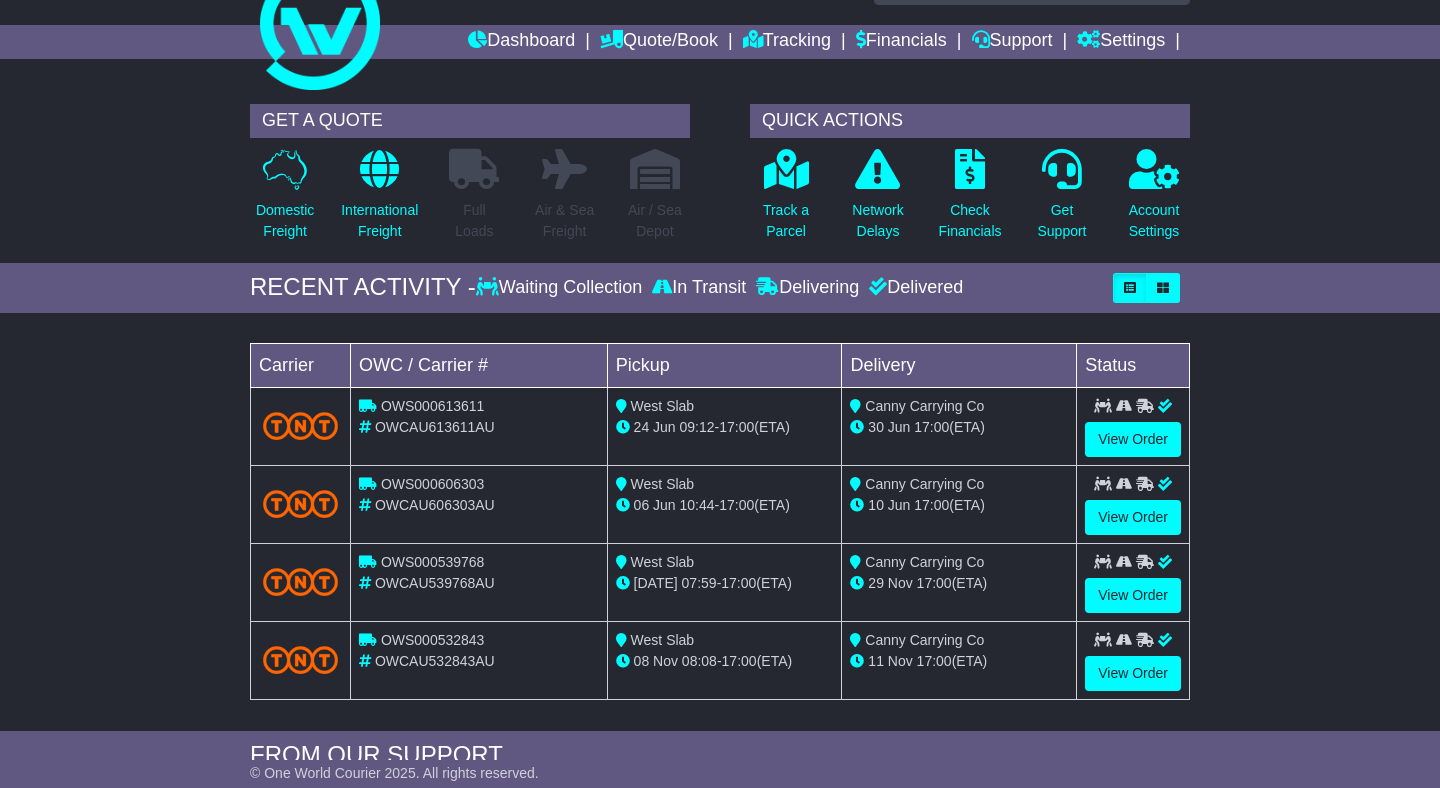 scroll, scrollTop: 0, scrollLeft: 0, axis: both 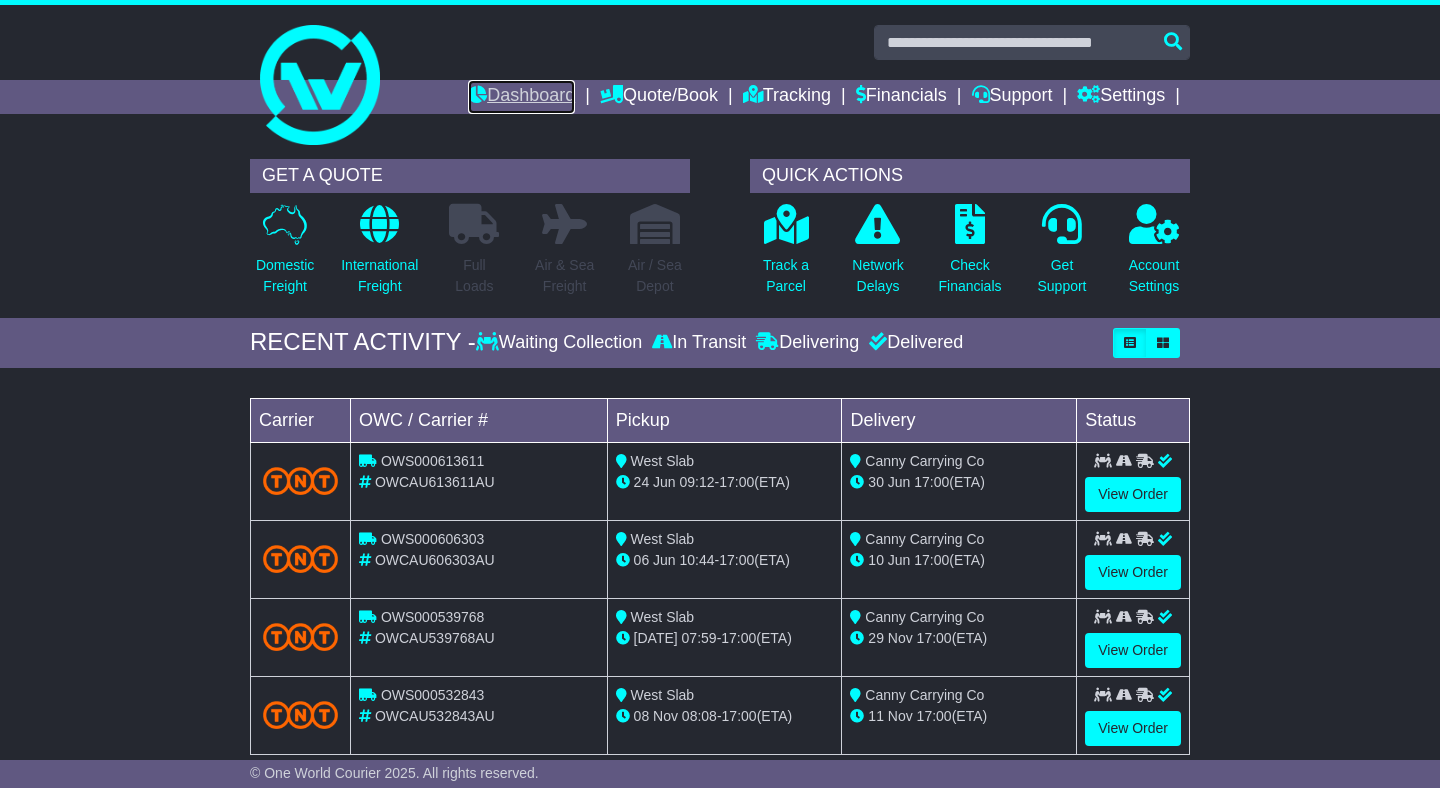 click on "Dashboard" at bounding box center (521, 97) 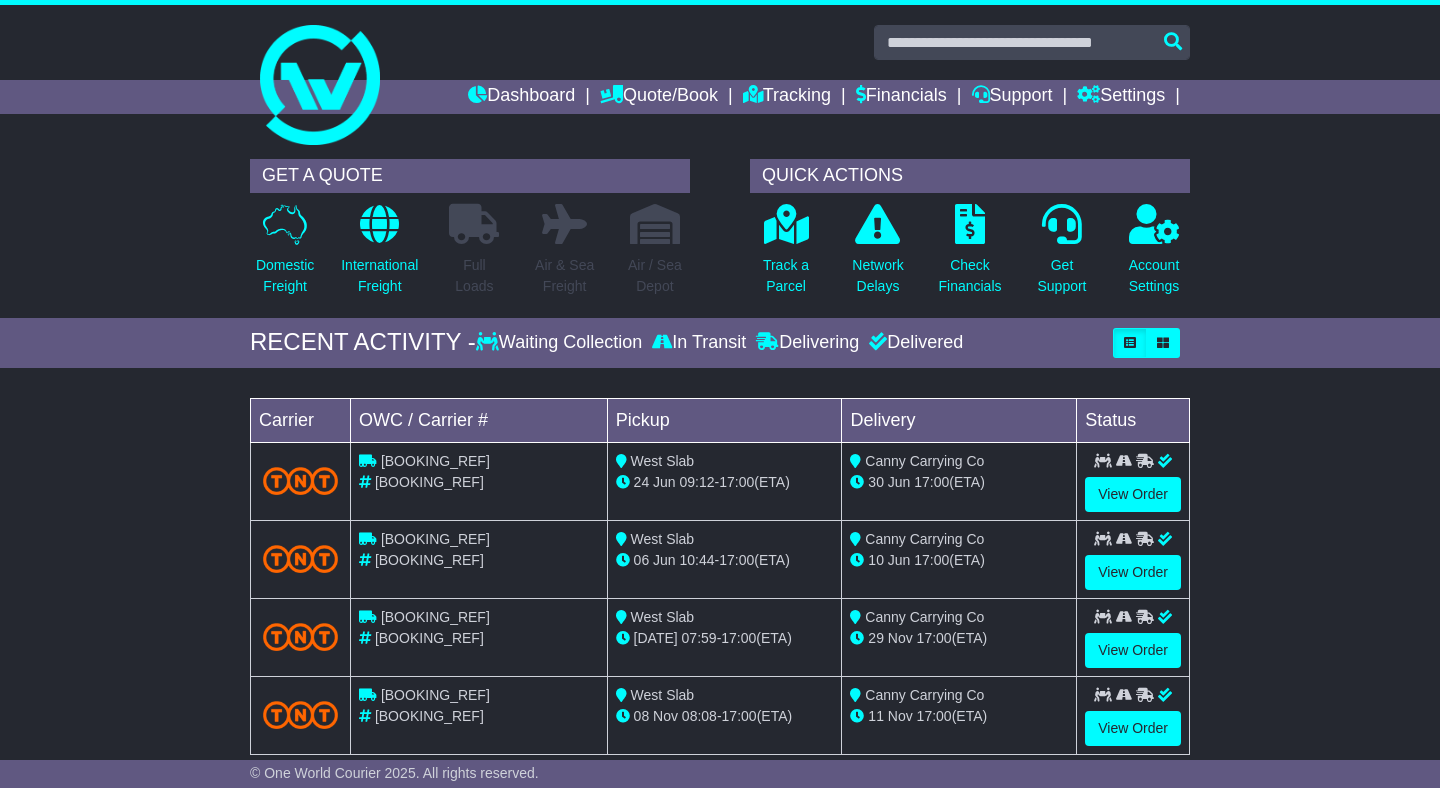 scroll, scrollTop: 0, scrollLeft: 0, axis: both 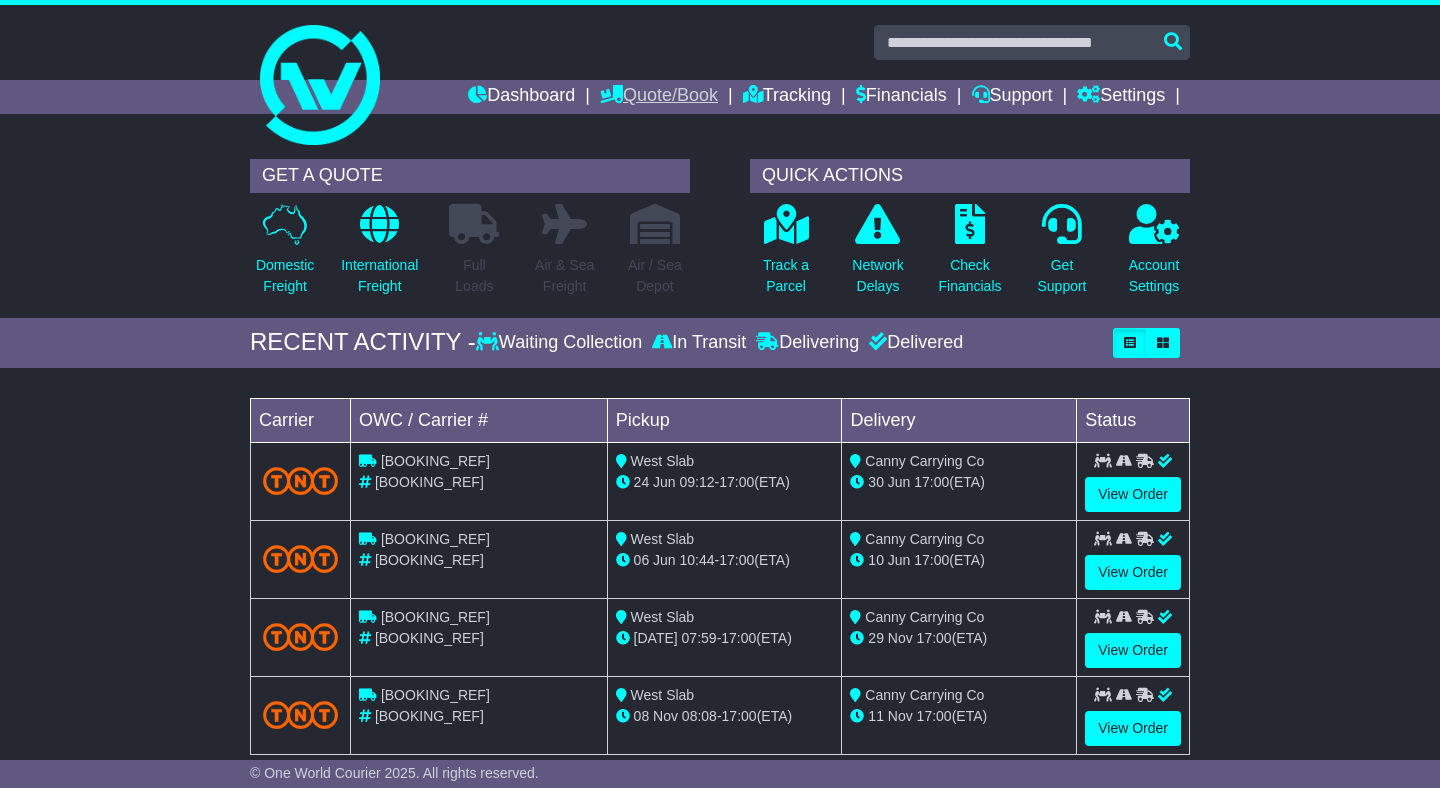 click on "Quote/Book" at bounding box center [659, 97] 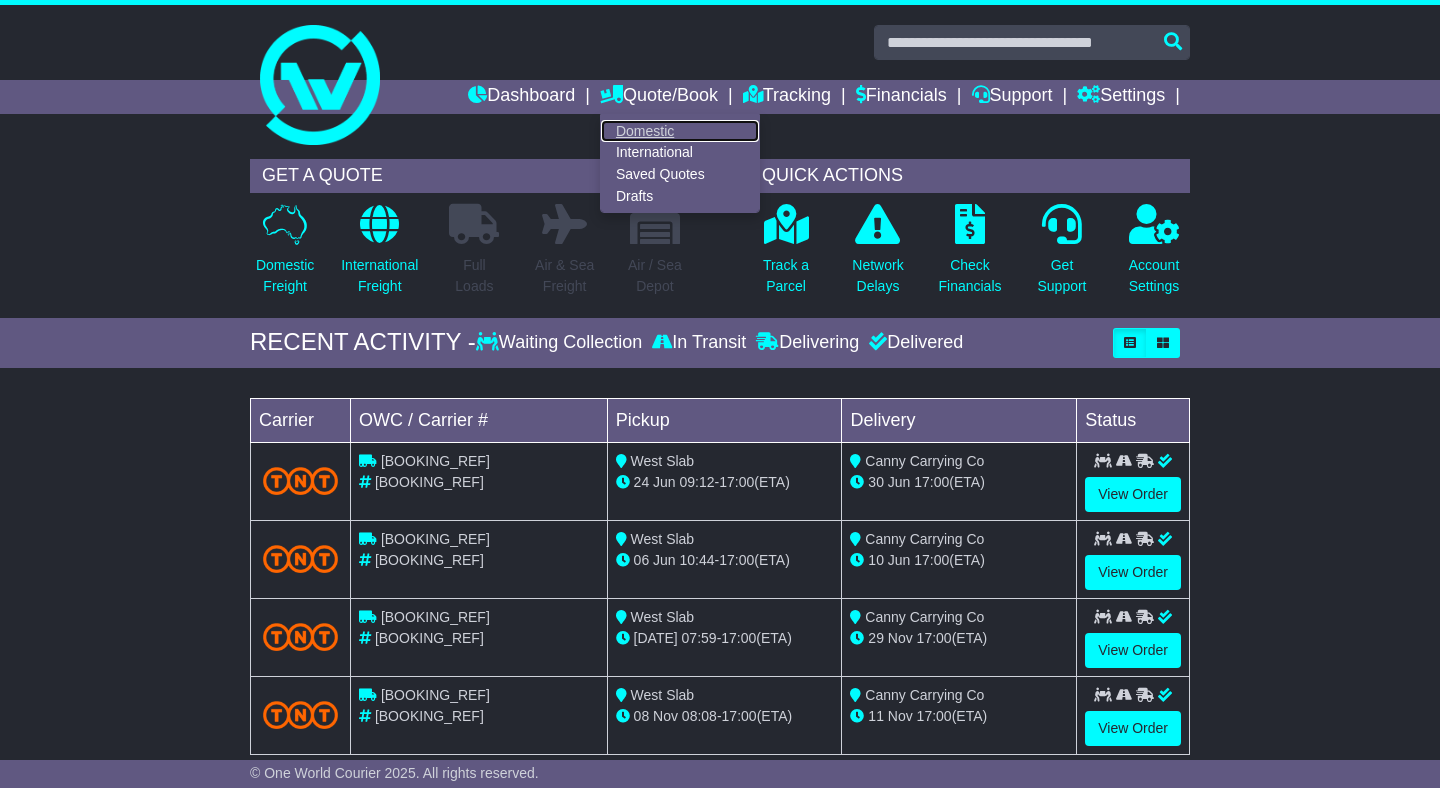 click on "Domestic" at bounding box center (680, 131) 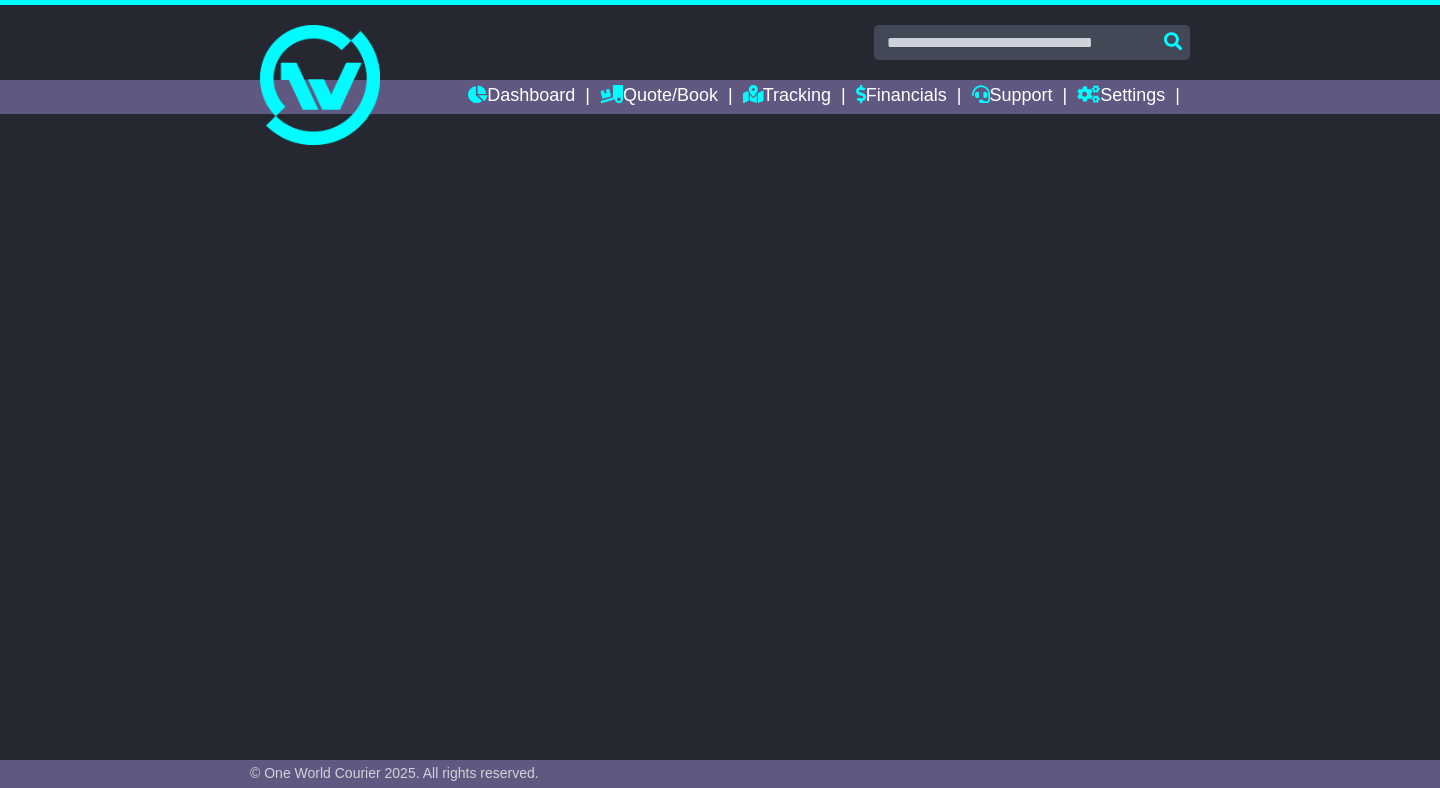 scroll, scrollTop: 0, scrollLeft: 0, axis: both 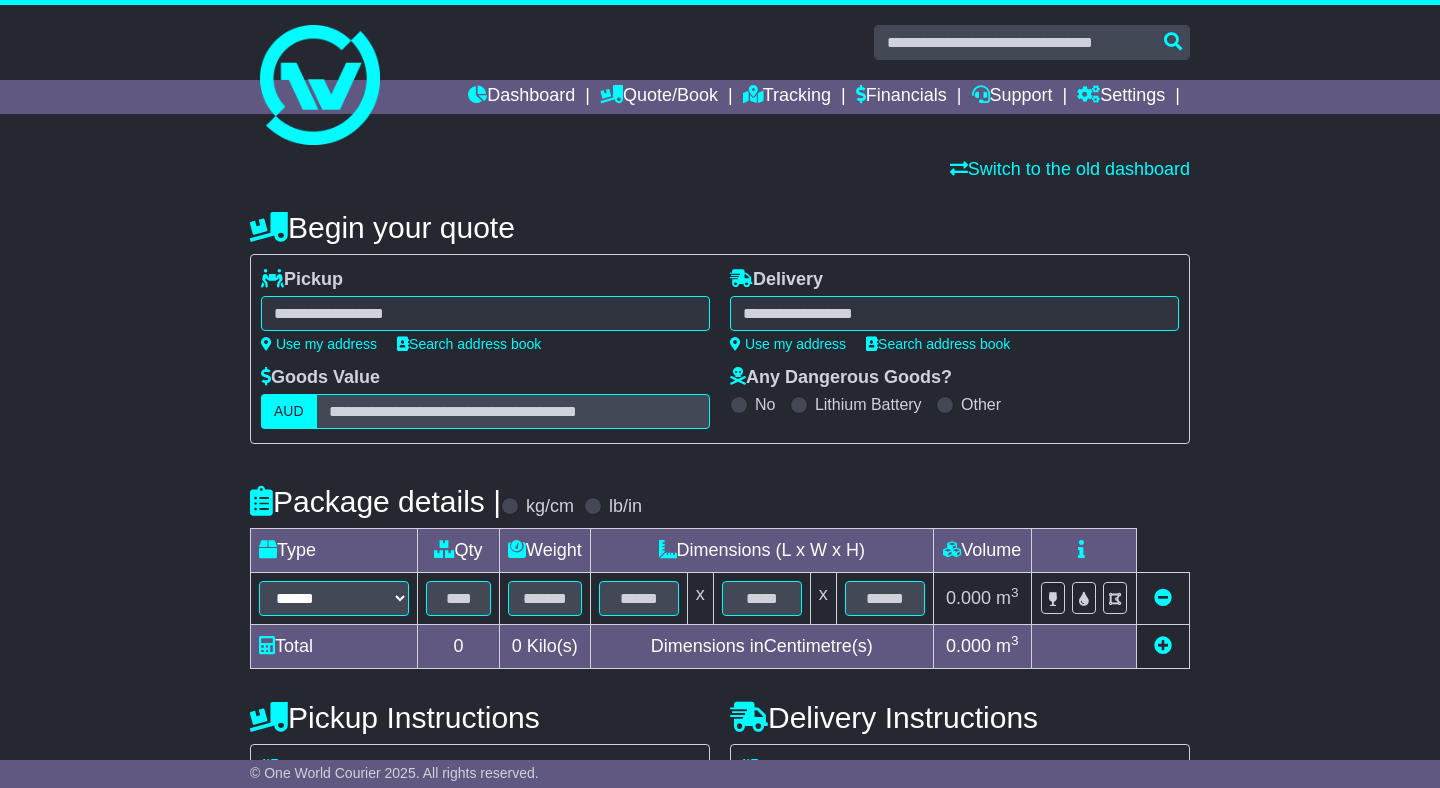click at bounding box center (485, 313) 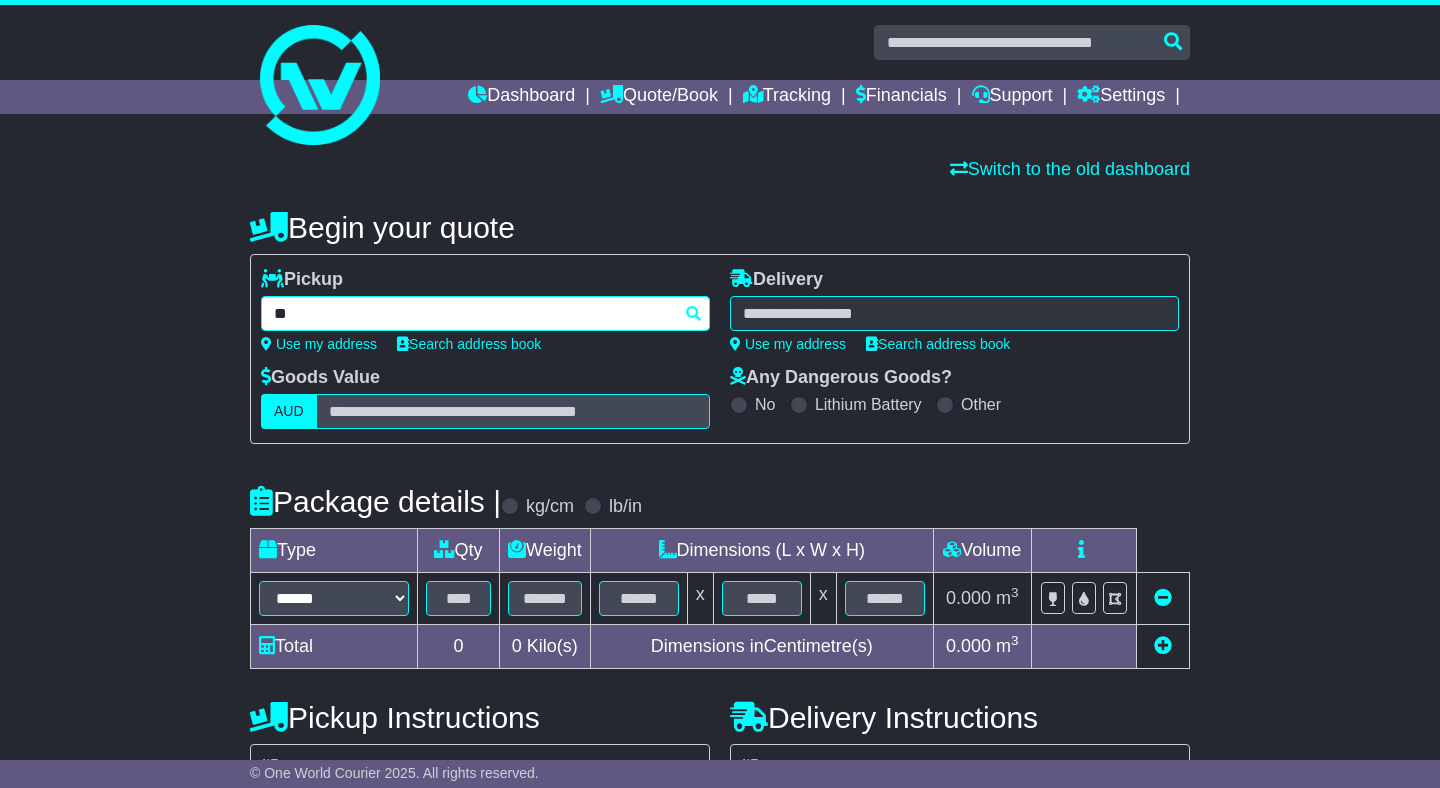 type on "*" 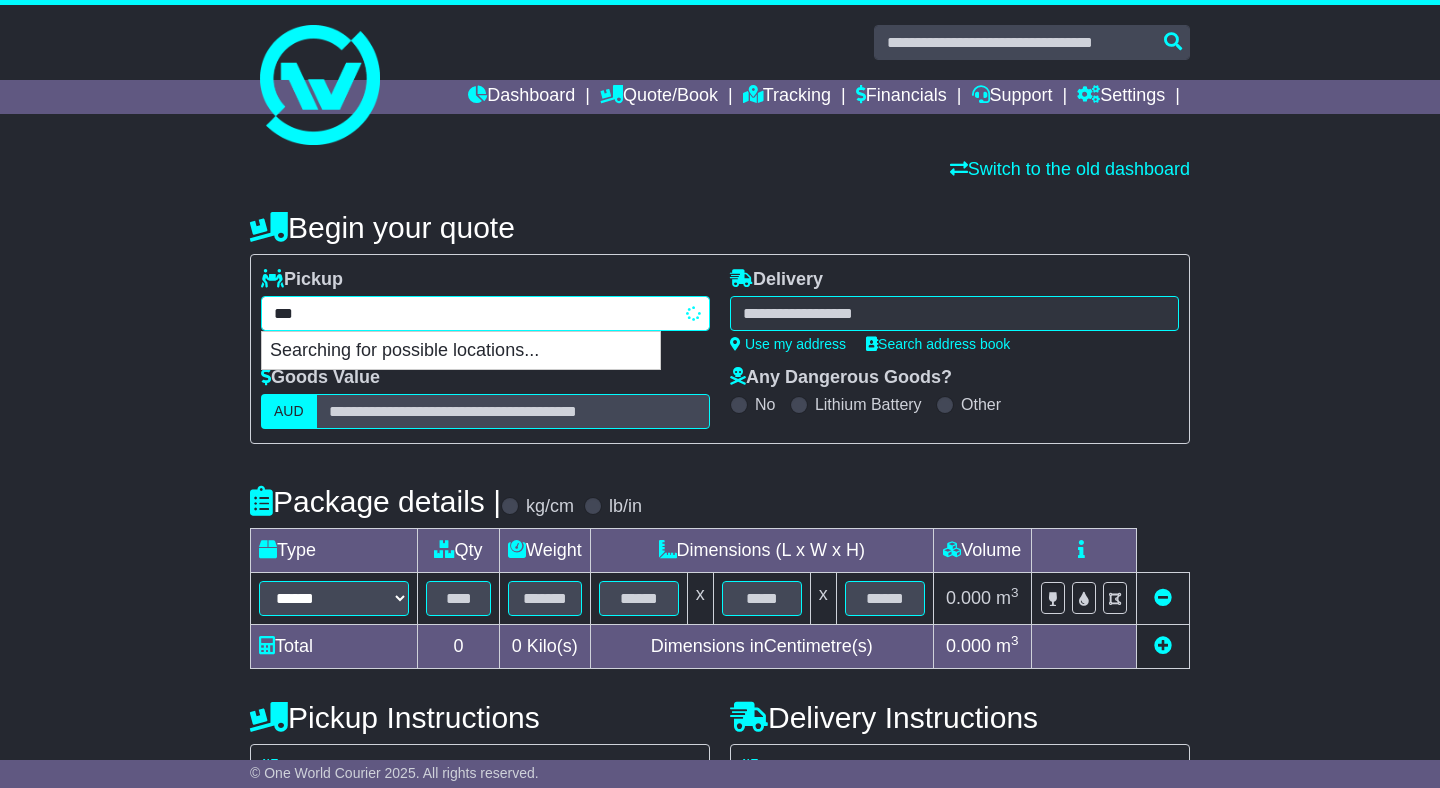 scroll, scrollTop: 0, scrollLeft: 0, axis: both 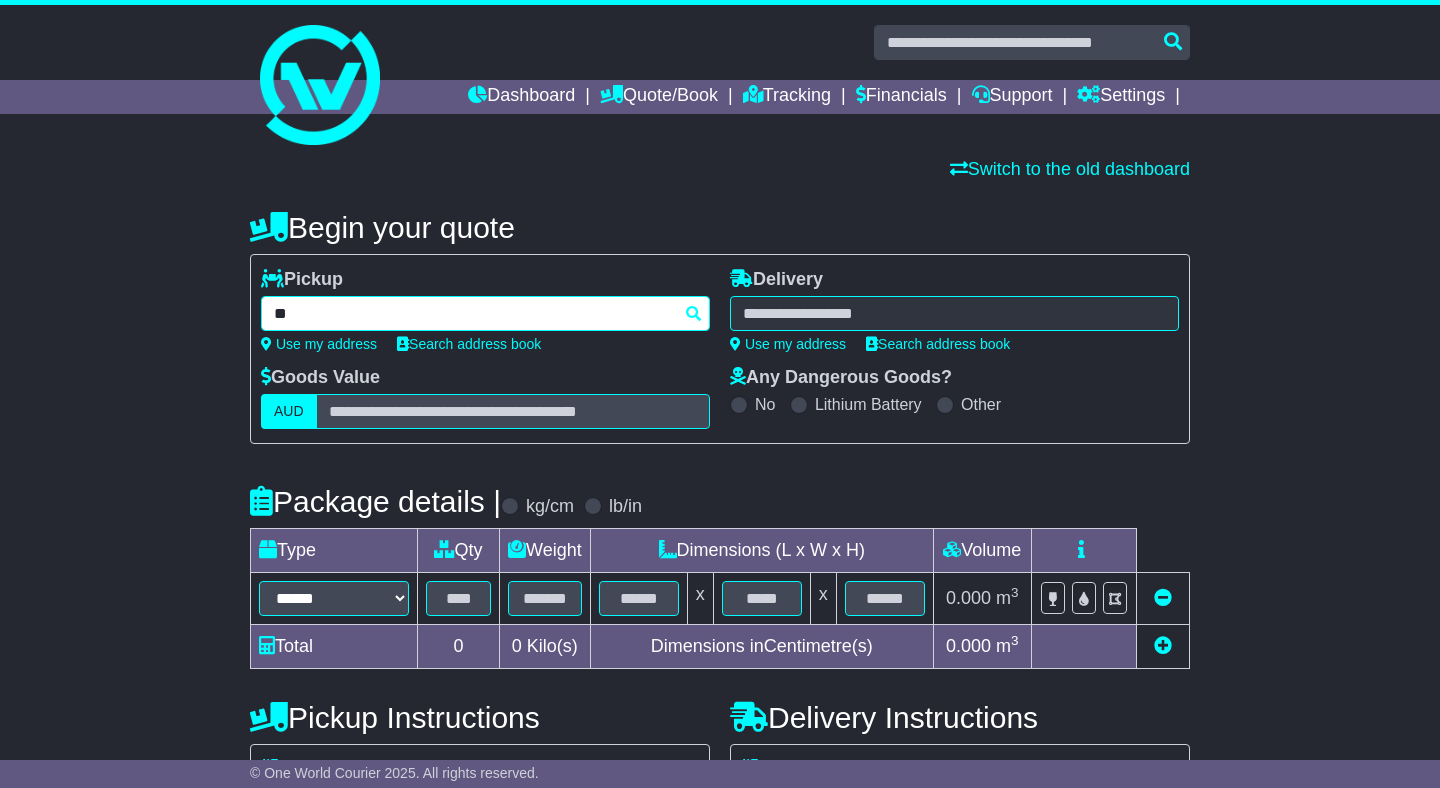 type on "*" 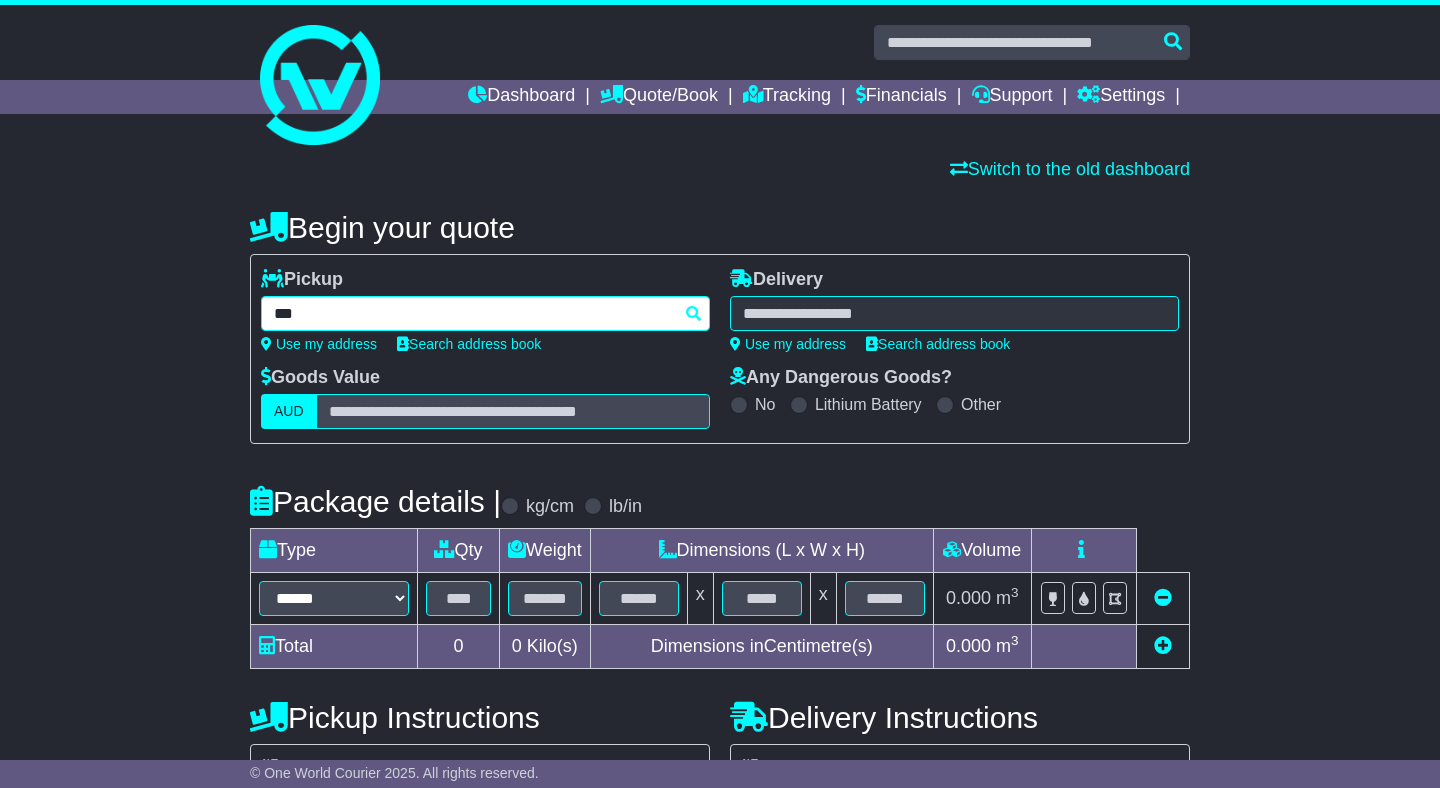 type on "****" 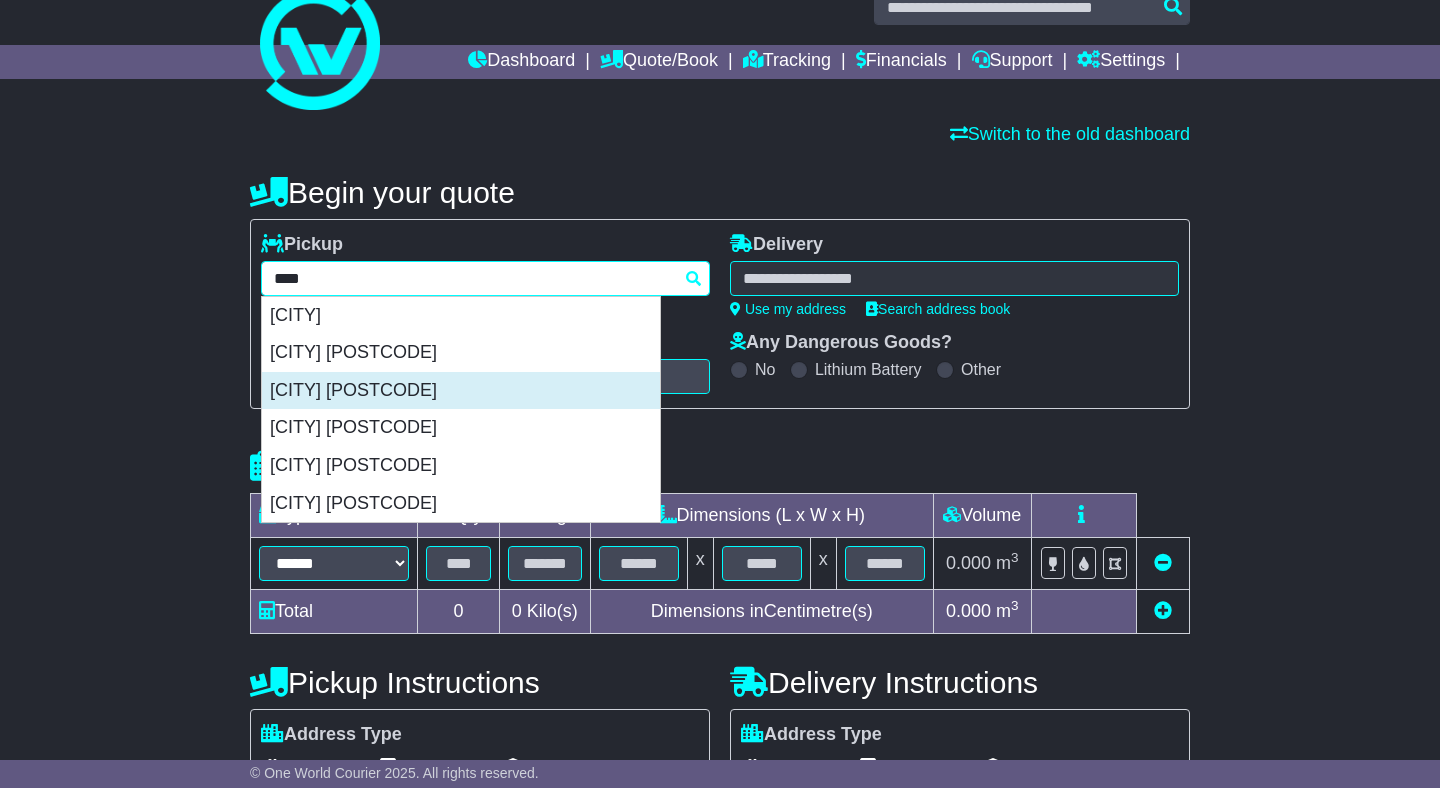 scroll, scrollTop: 36, scrollLeft: 0, axis: vertical 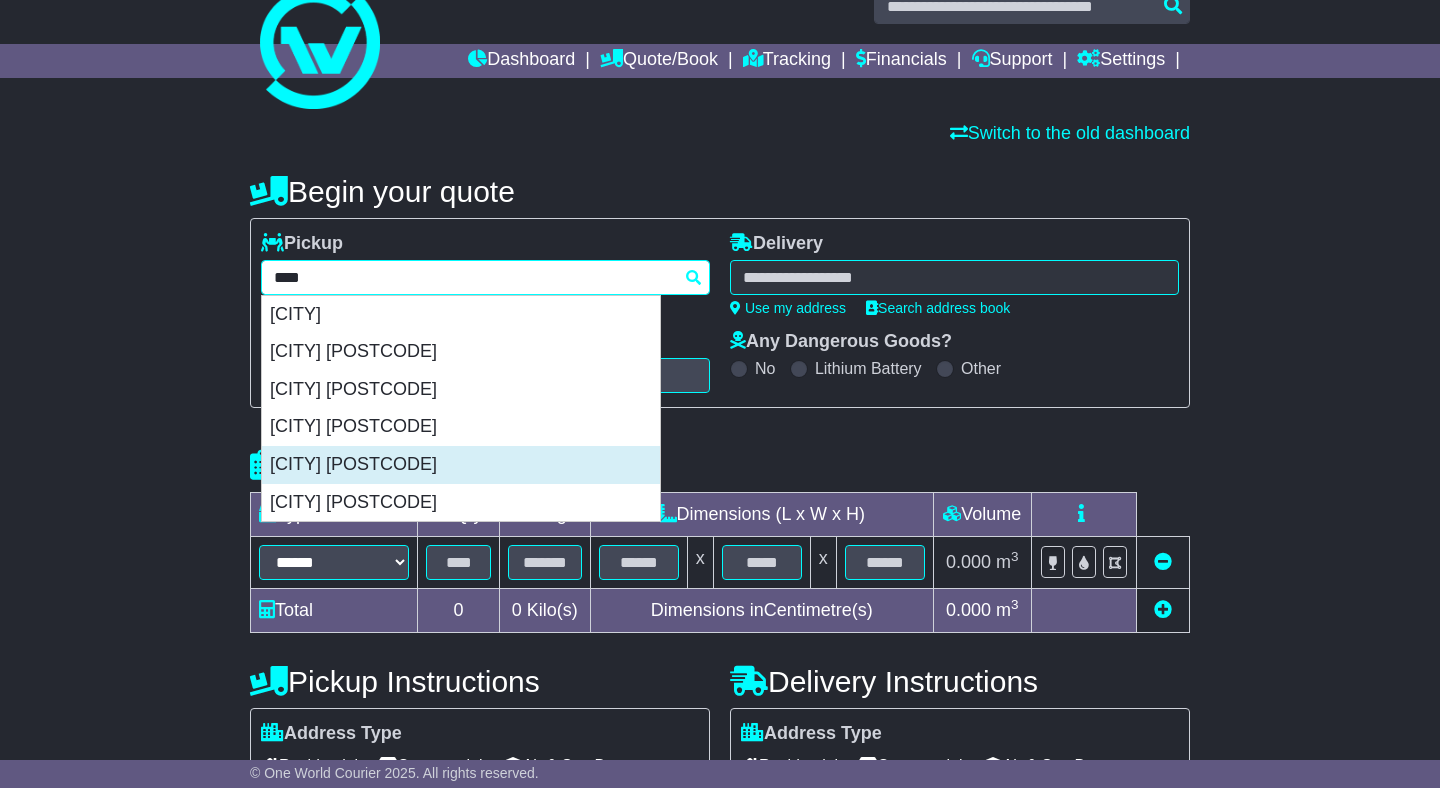 click on "[CITY] [POSTCODE]" at bounding box center (461, 465) 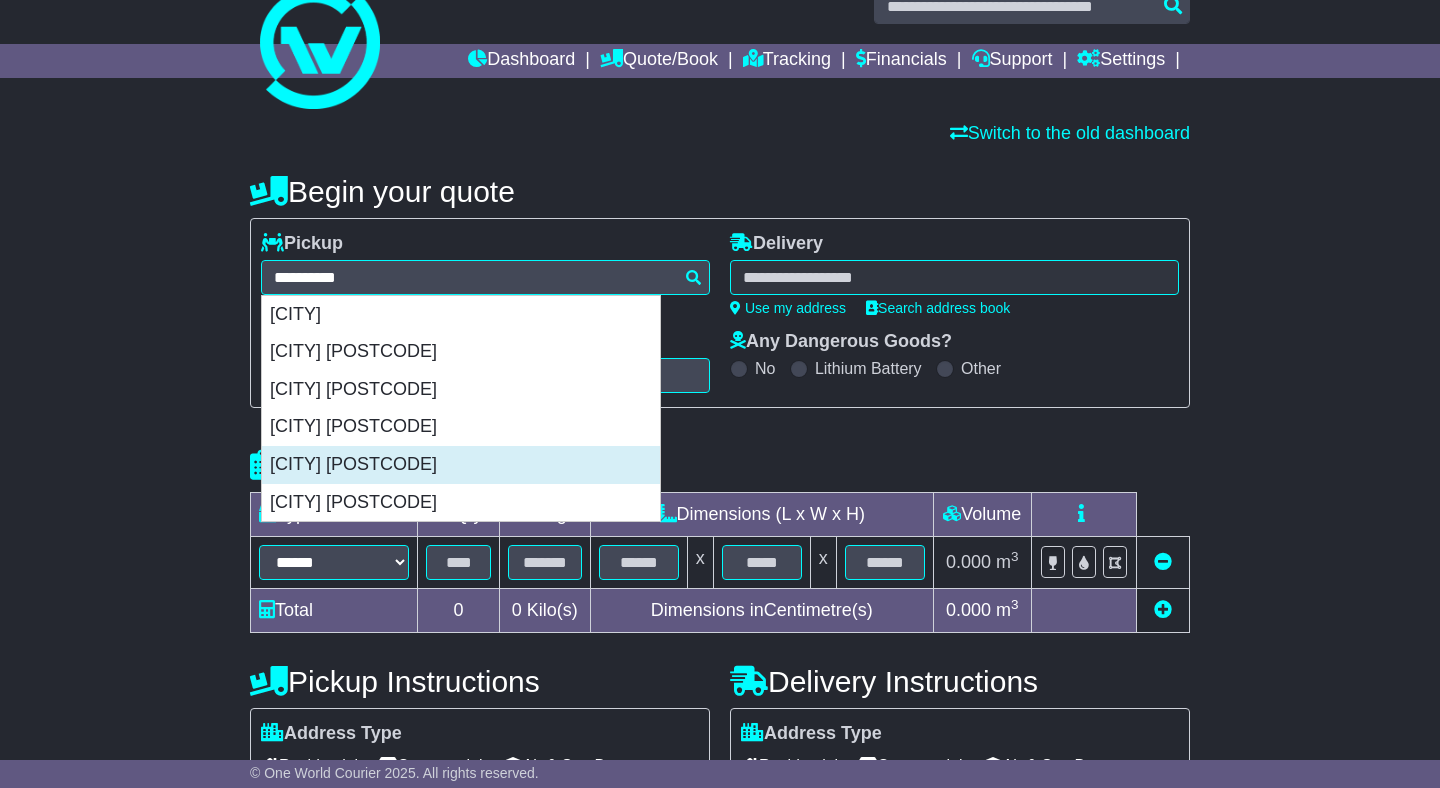 type on "**********" 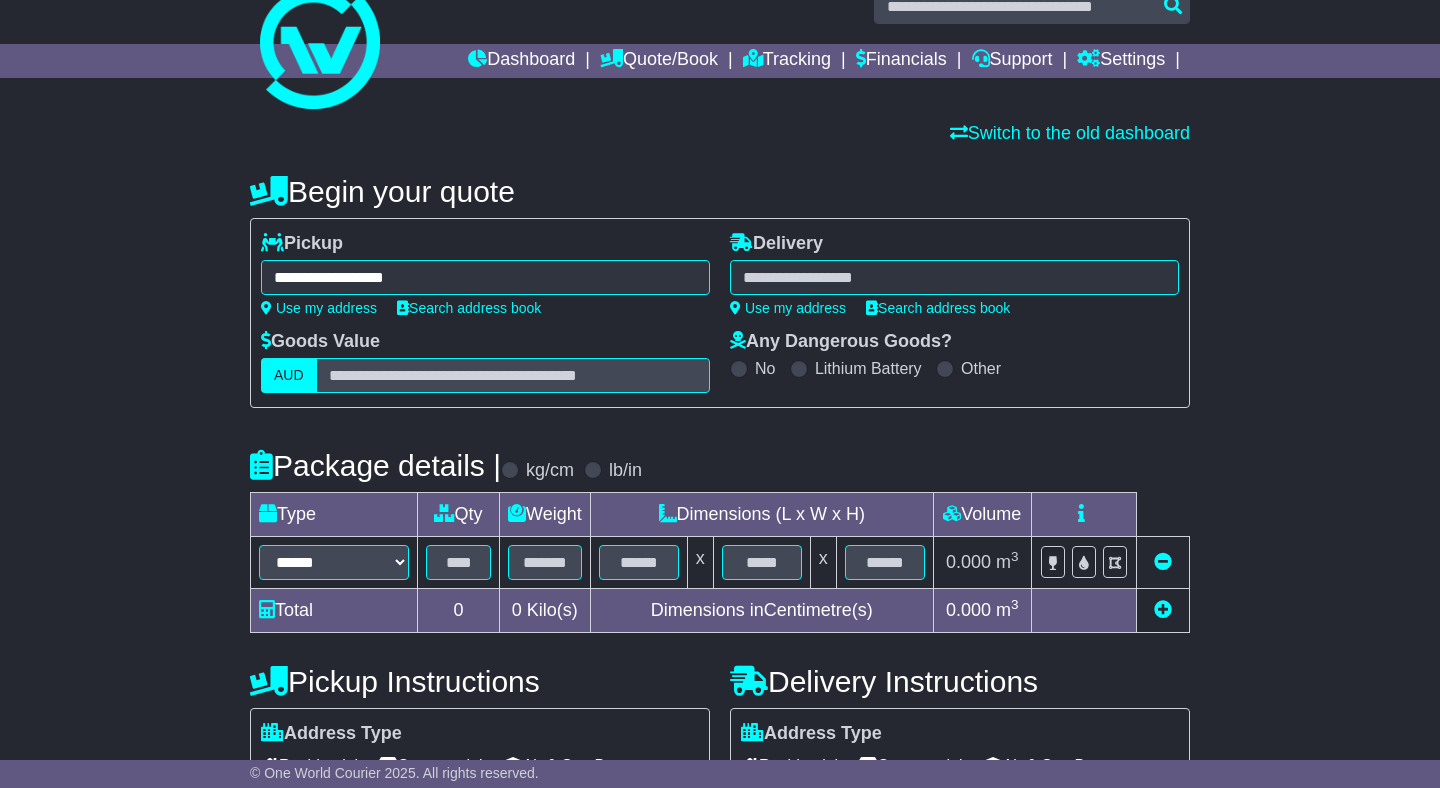 click at bounding box center [954, 277] 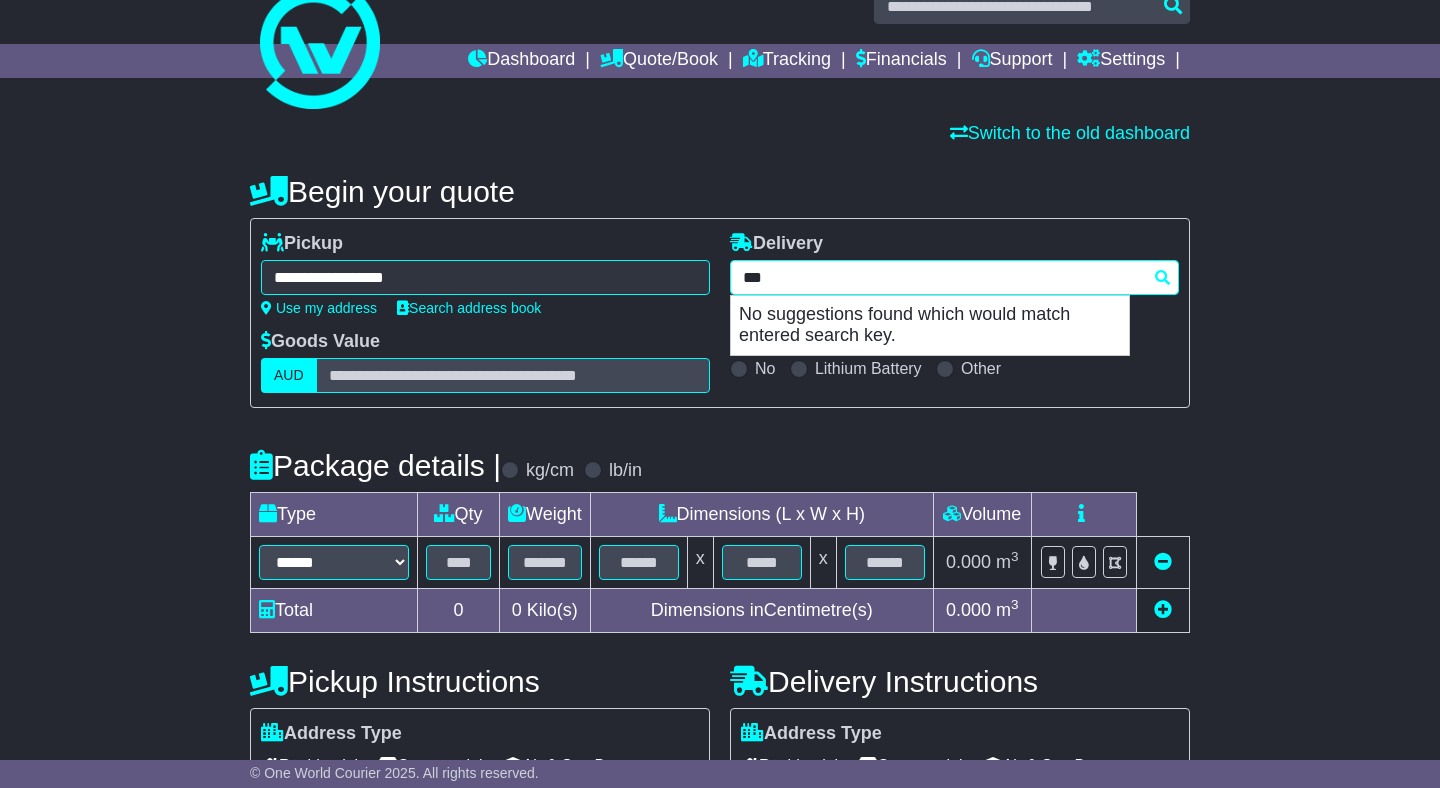 type on "****" 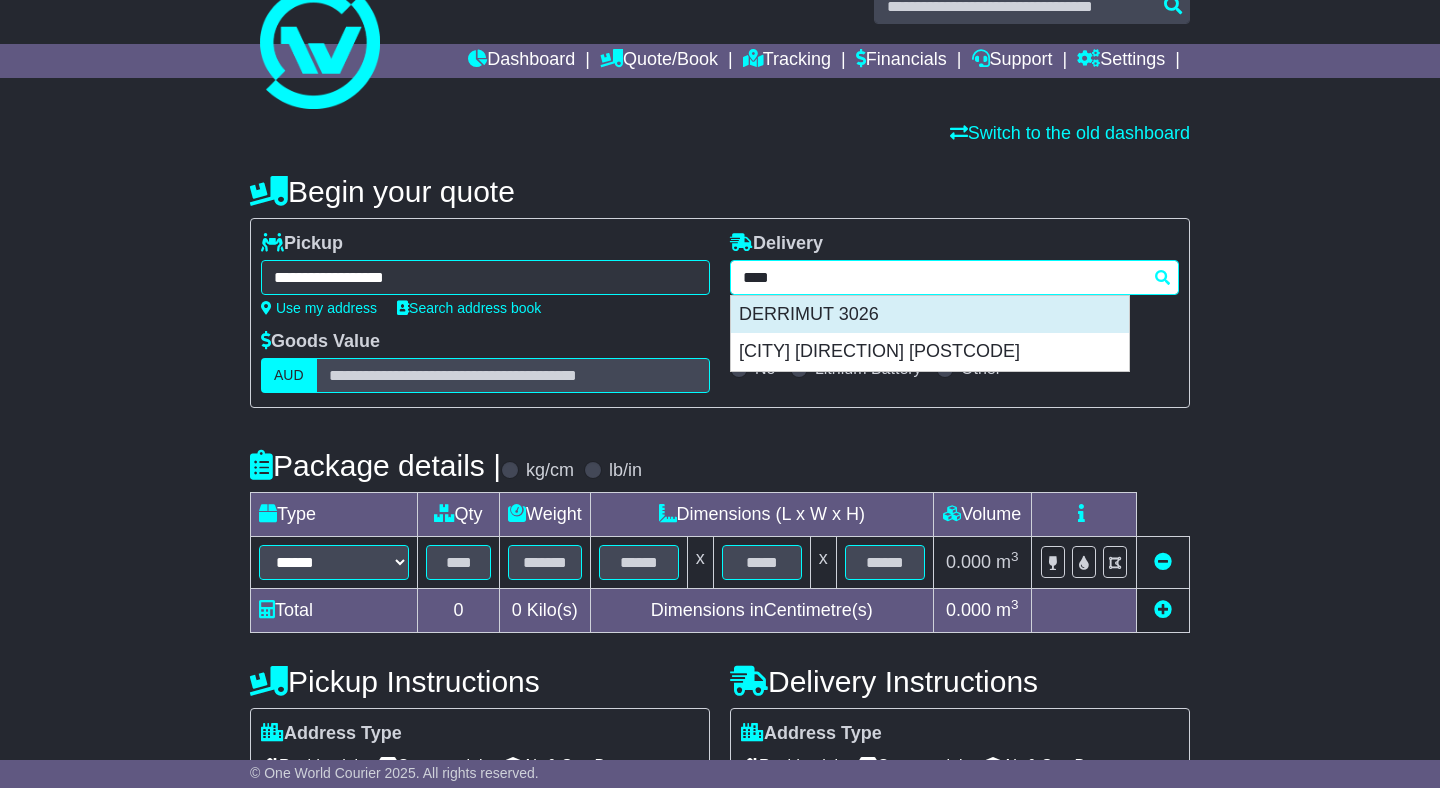 click on "DERRIMUT 3026" at bounding box center [930, 315] 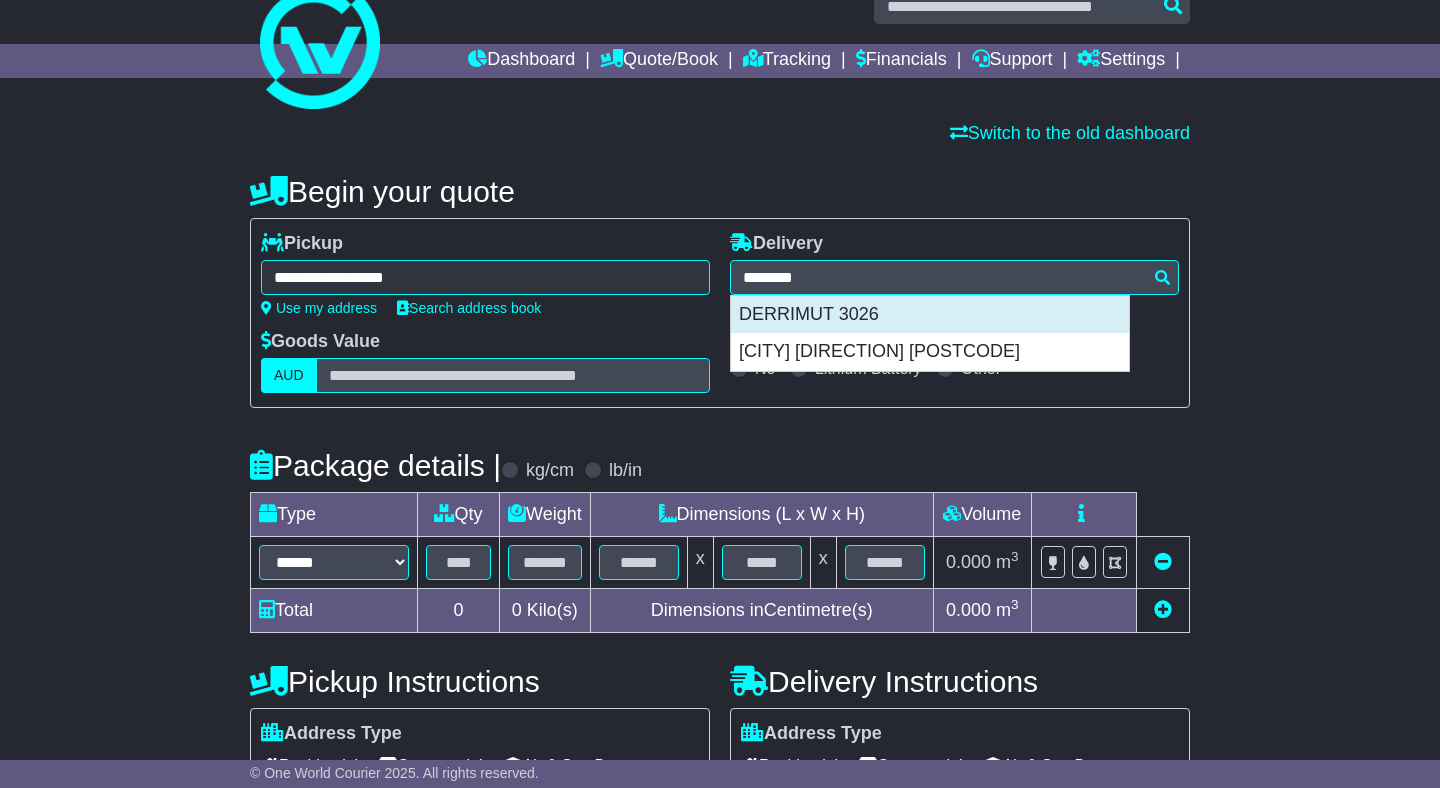 type on "**********" 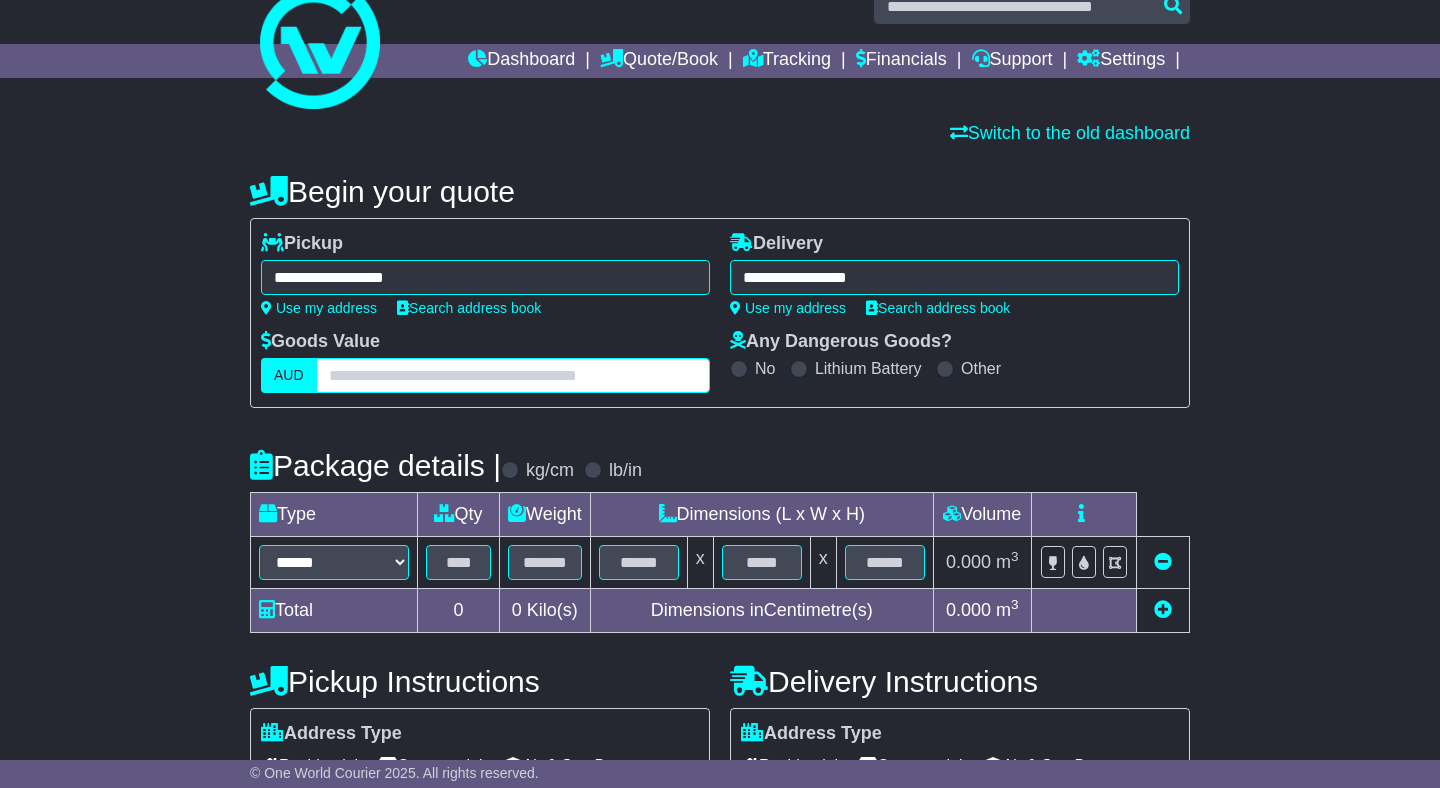 click at bounding box center (513, 375) 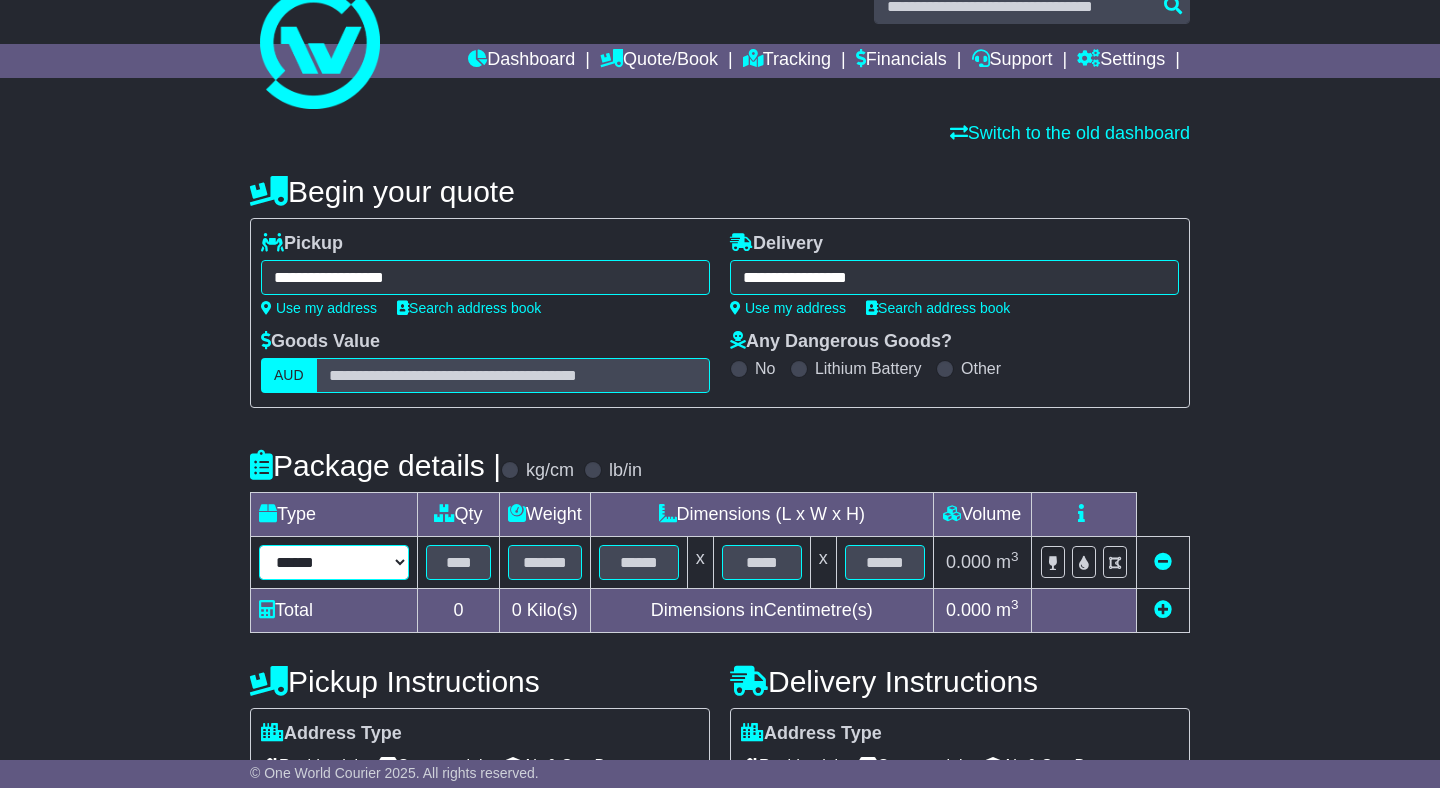 click on "****** ****** *** ******** ***** **** **** ****** *** *******" at bounding box center [334, 562] 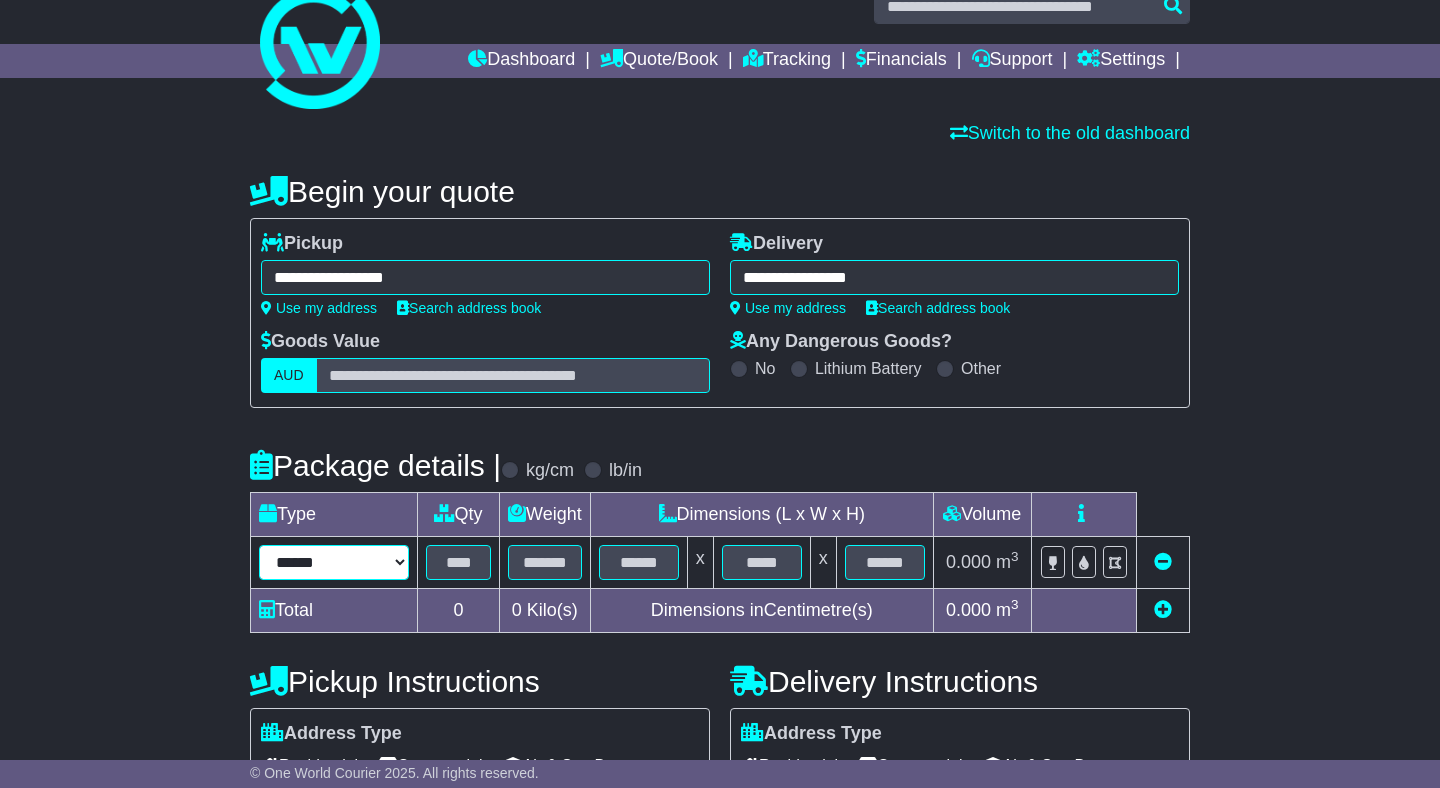 select on "***" 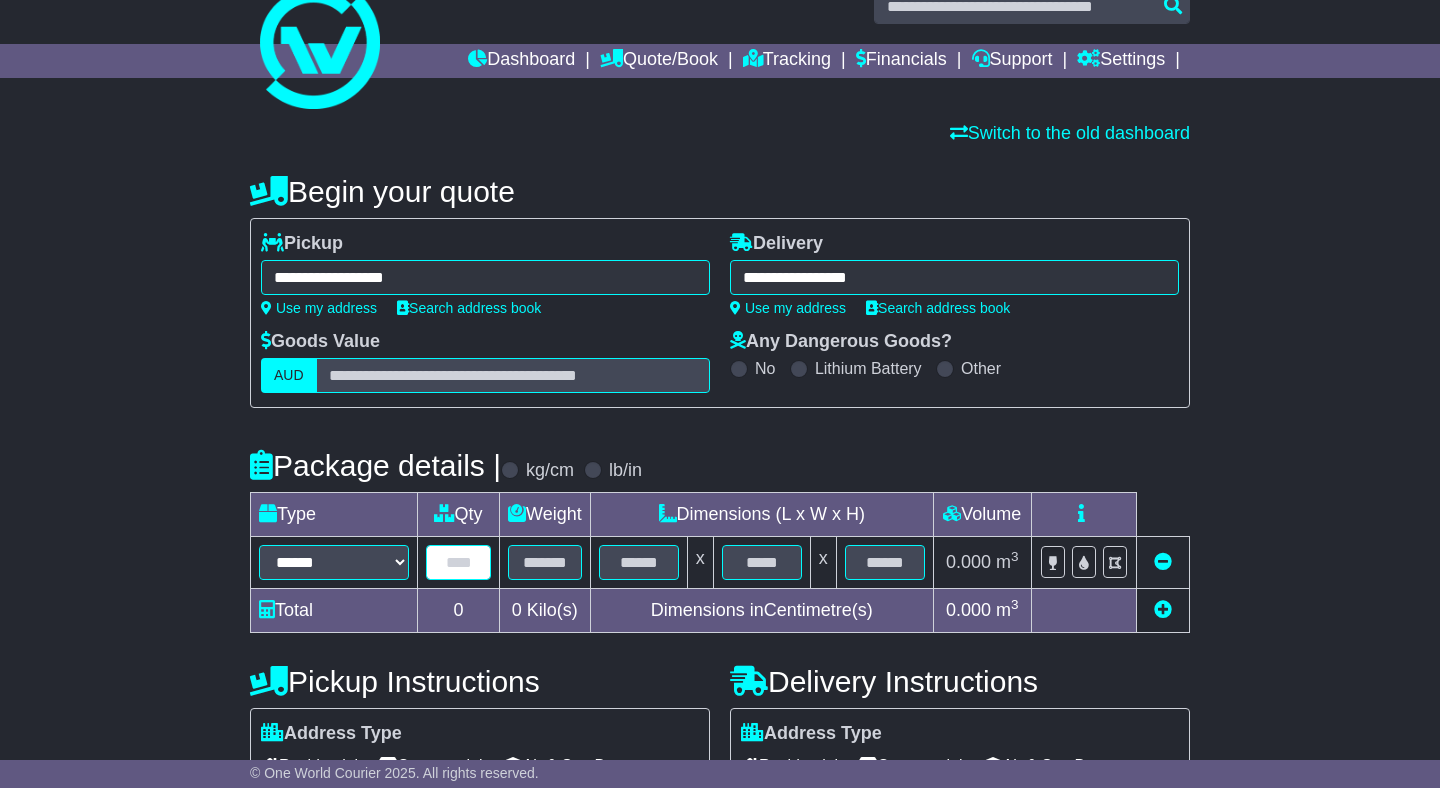 click at bounding box center [458, 562] 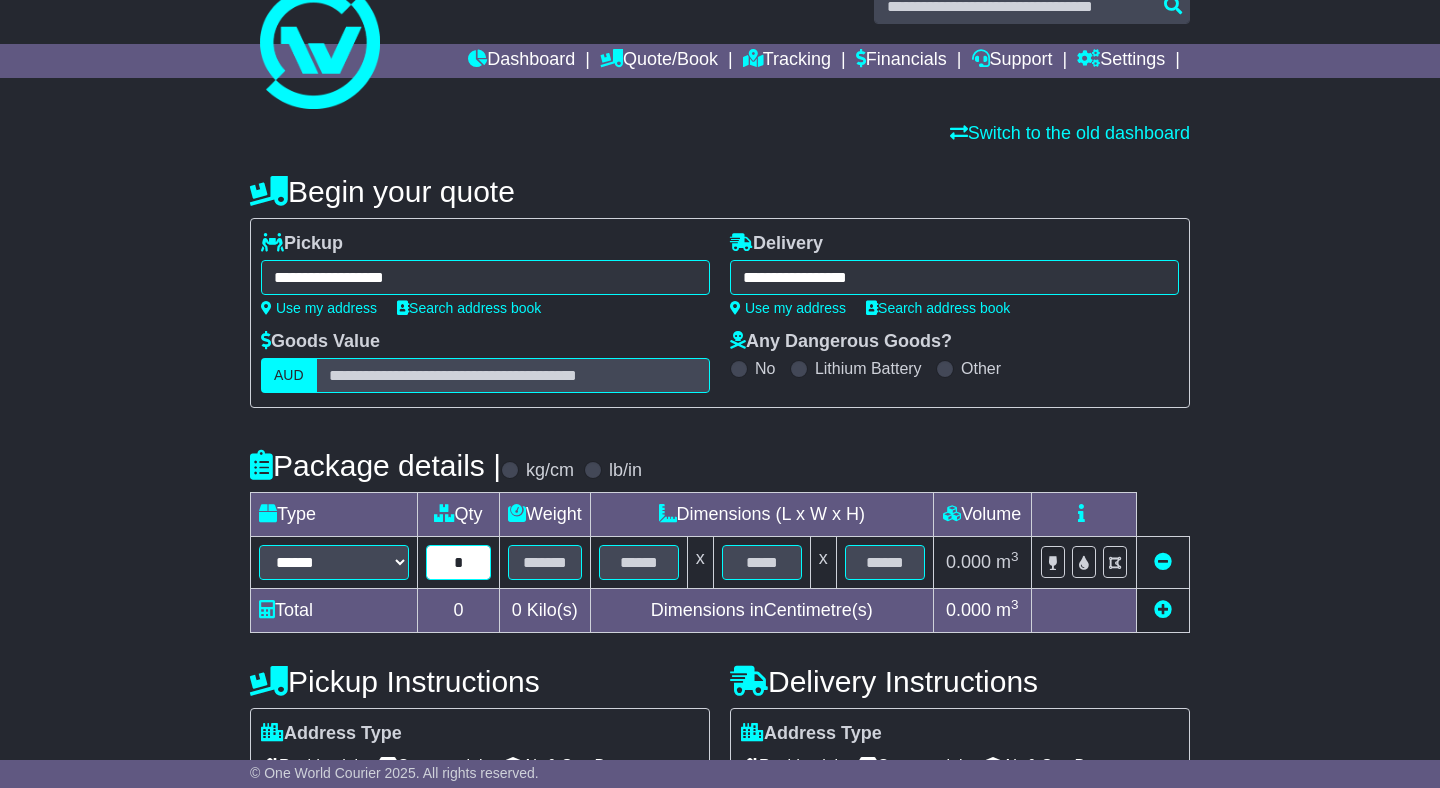 type on "*" 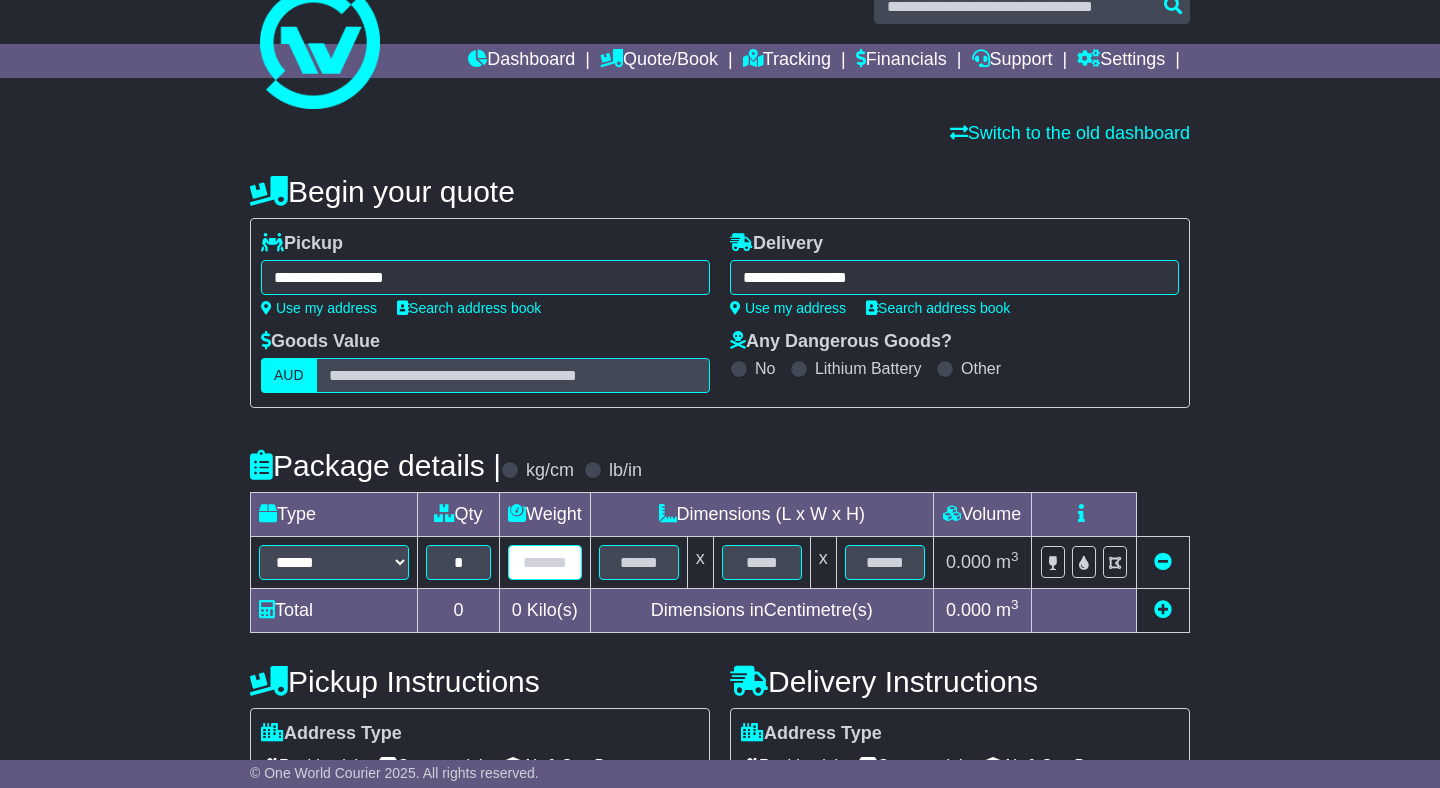click at bounding box center (545, 562) 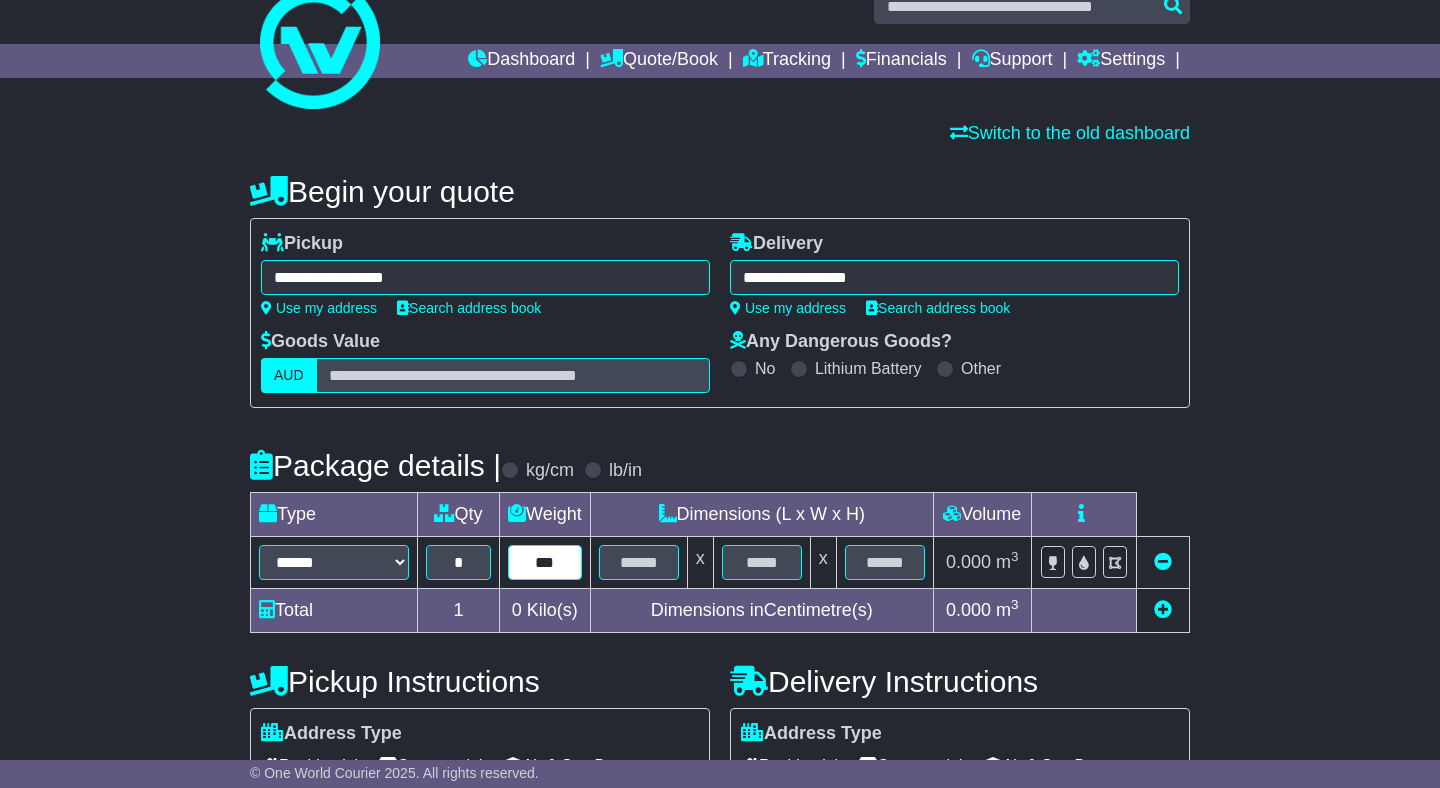 type on "***" 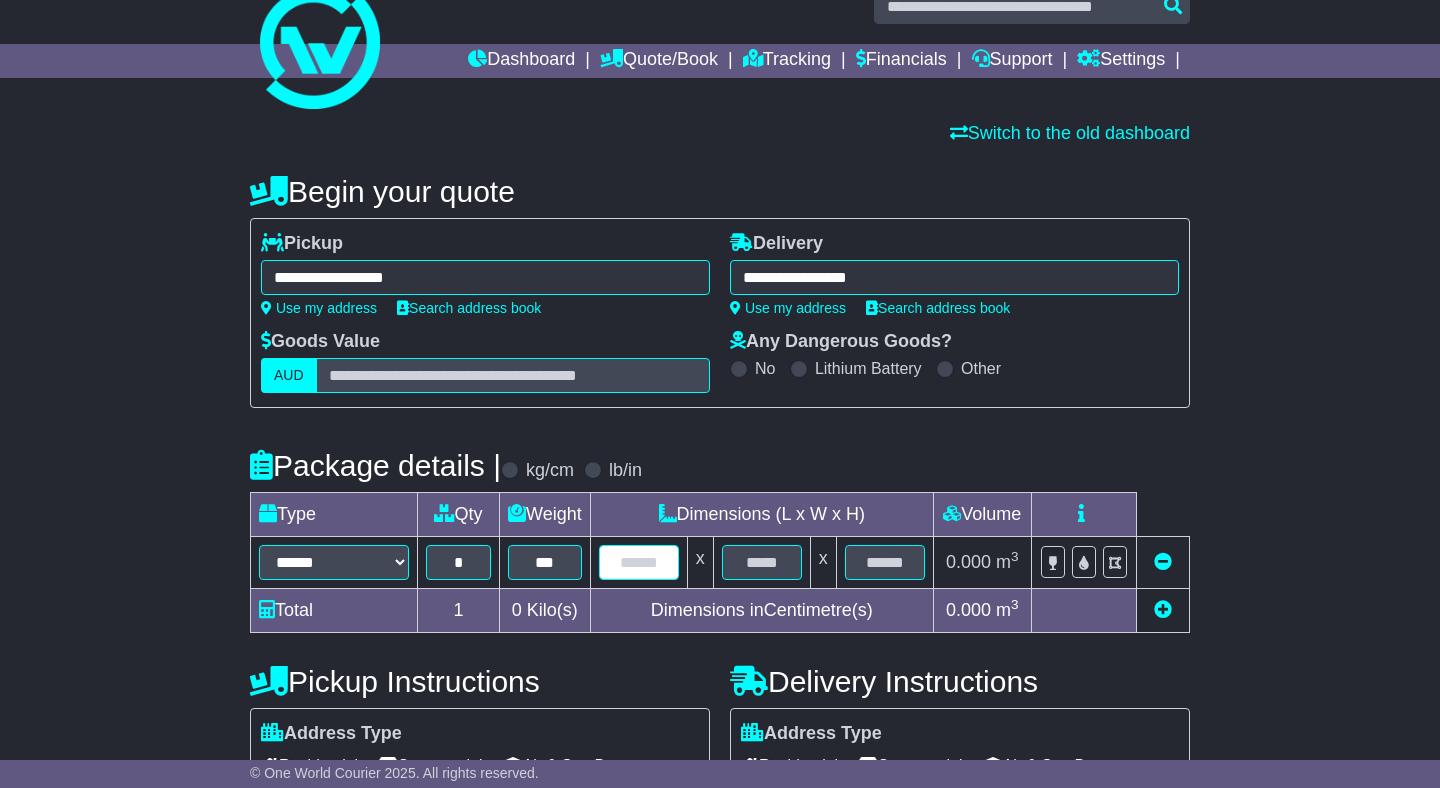 click at bounding box center (639, 562) 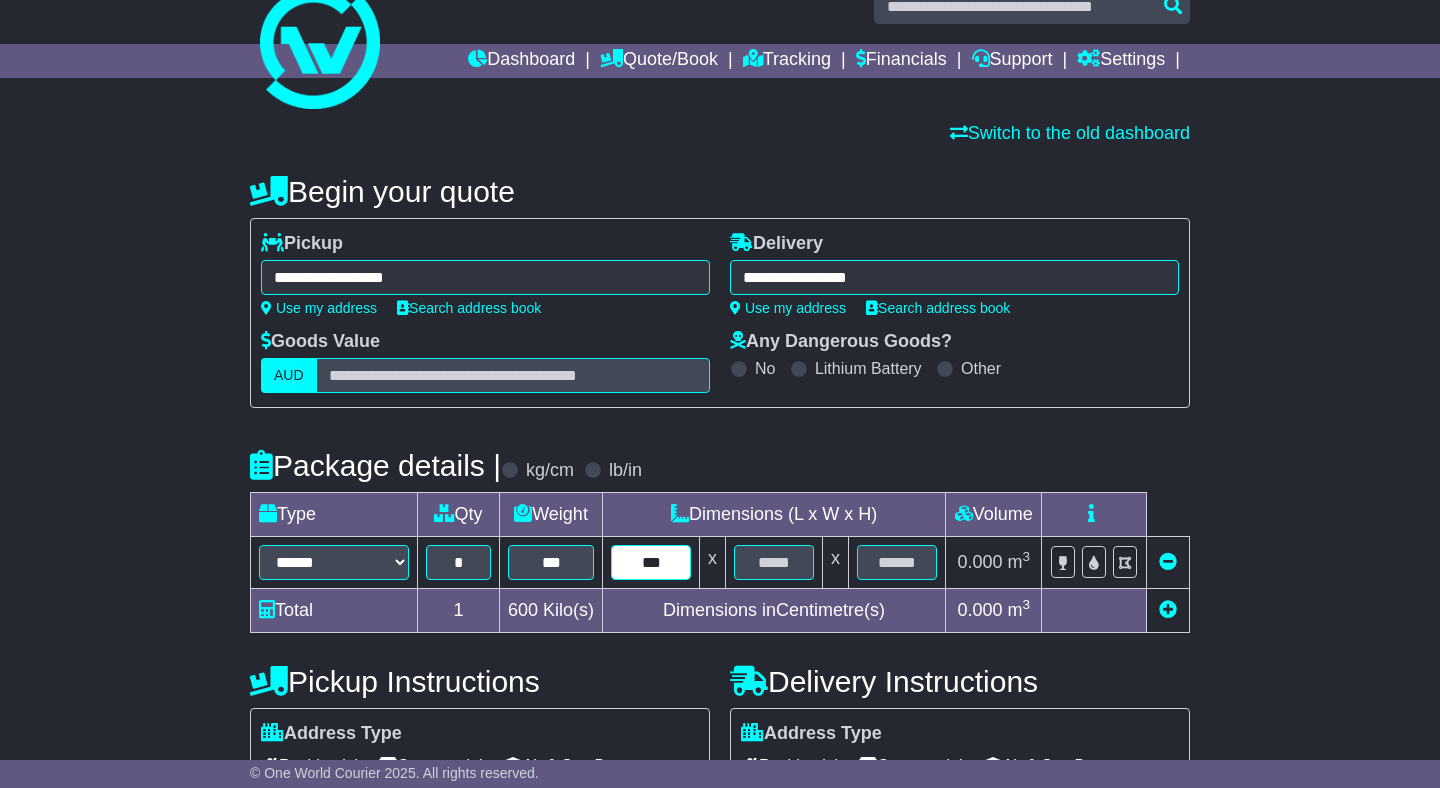 type on "***" 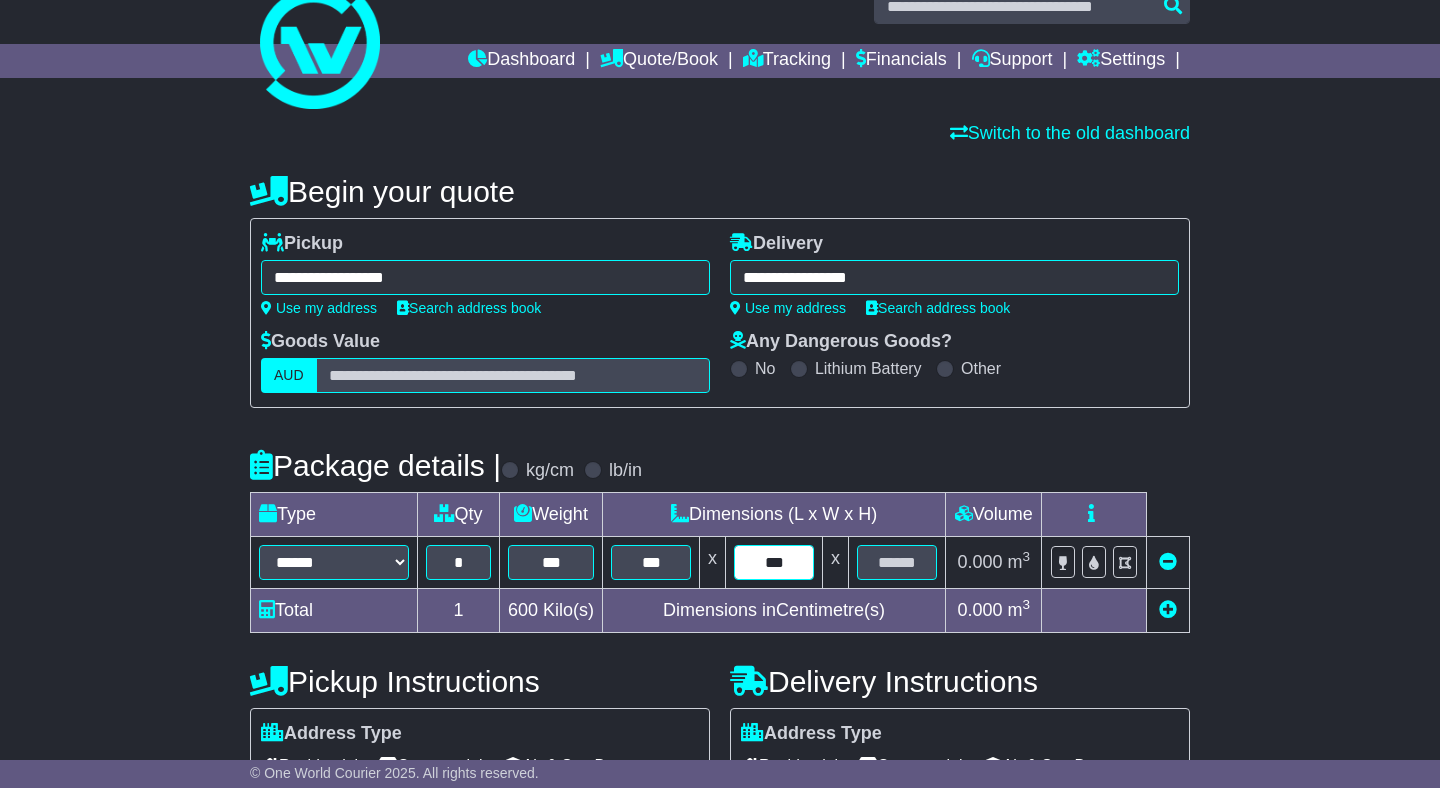 type on "***" 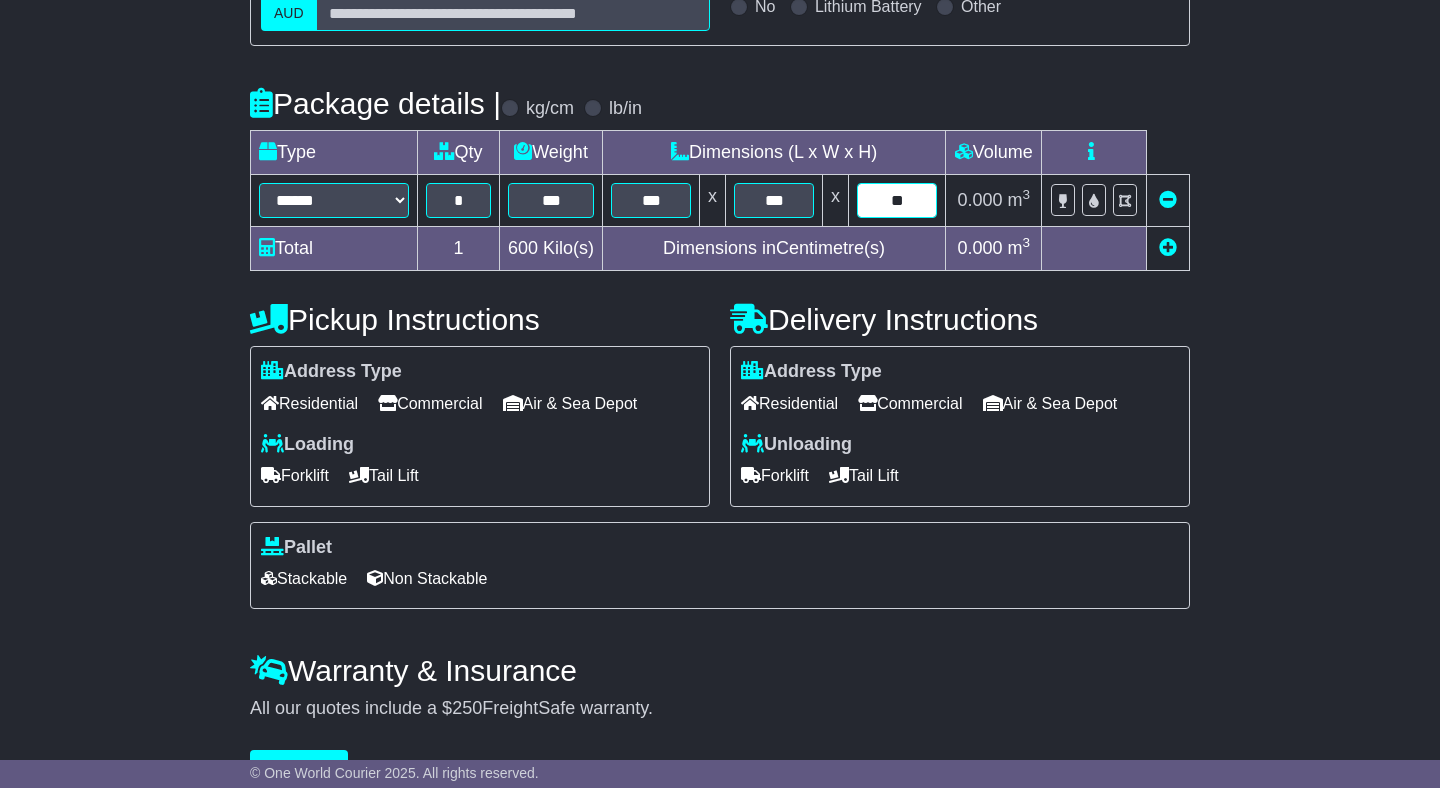 scroll, scrollTop: 444, scrollLeft: 0, axis: vertical 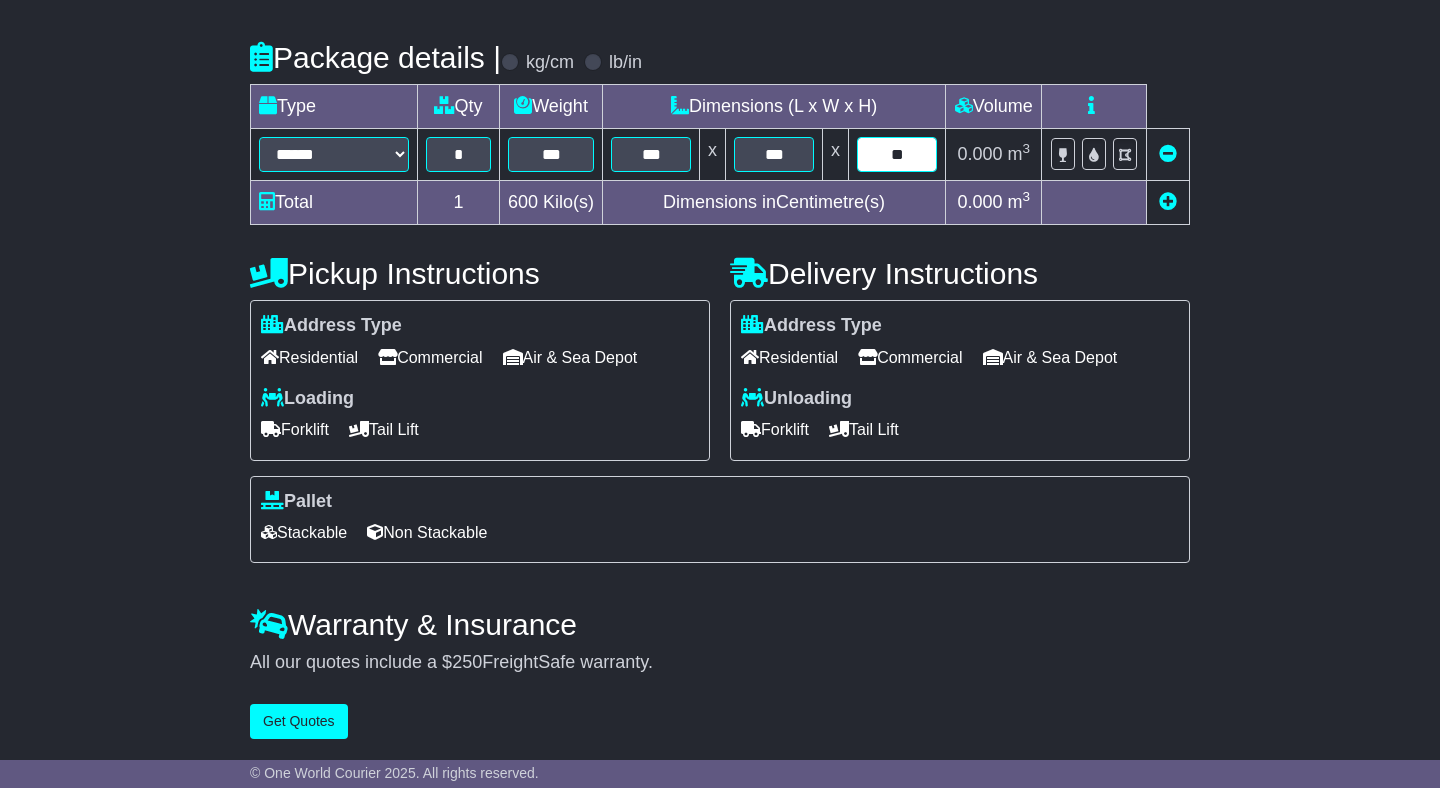 type on "**" 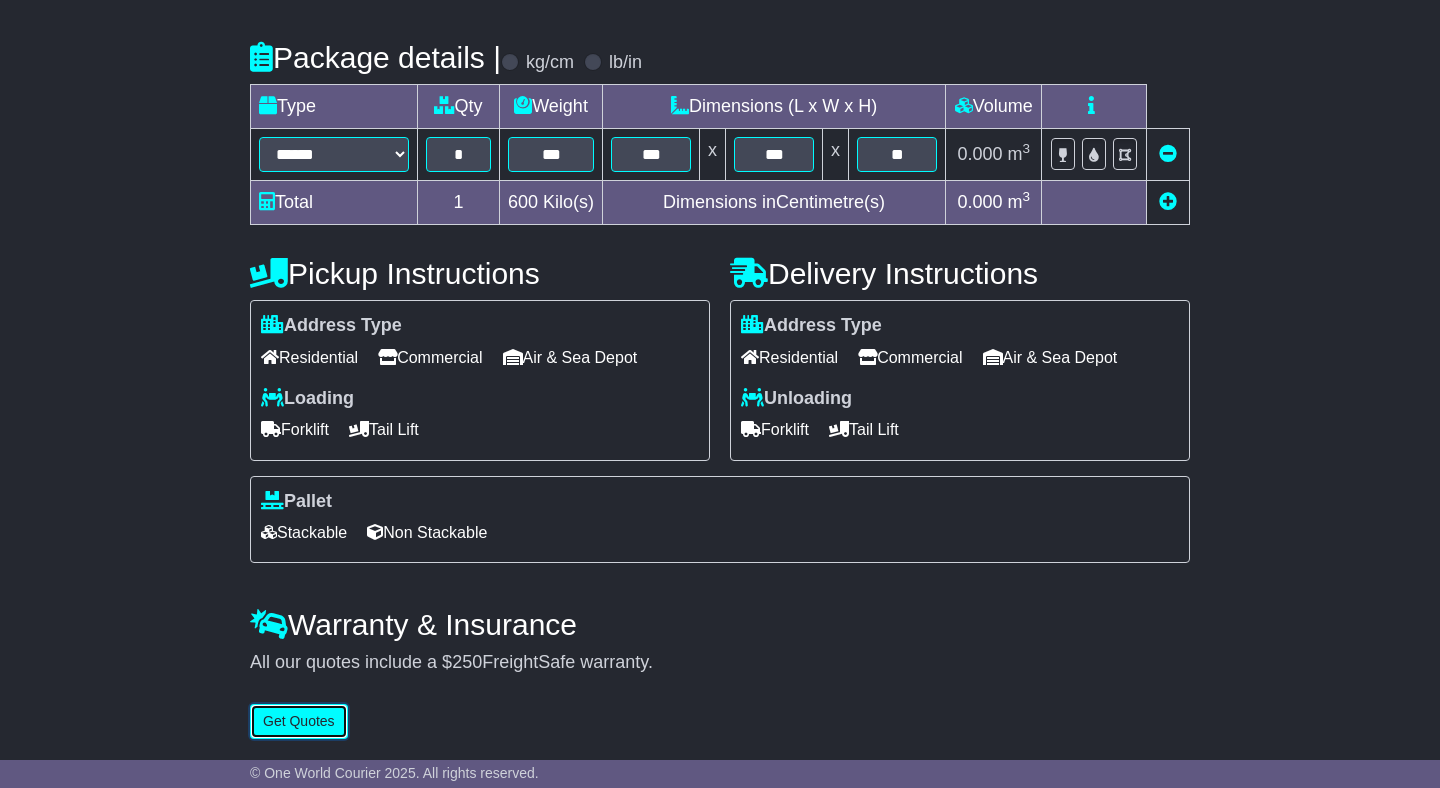 click on "Get Quotes" at bounding box center [299, 721] 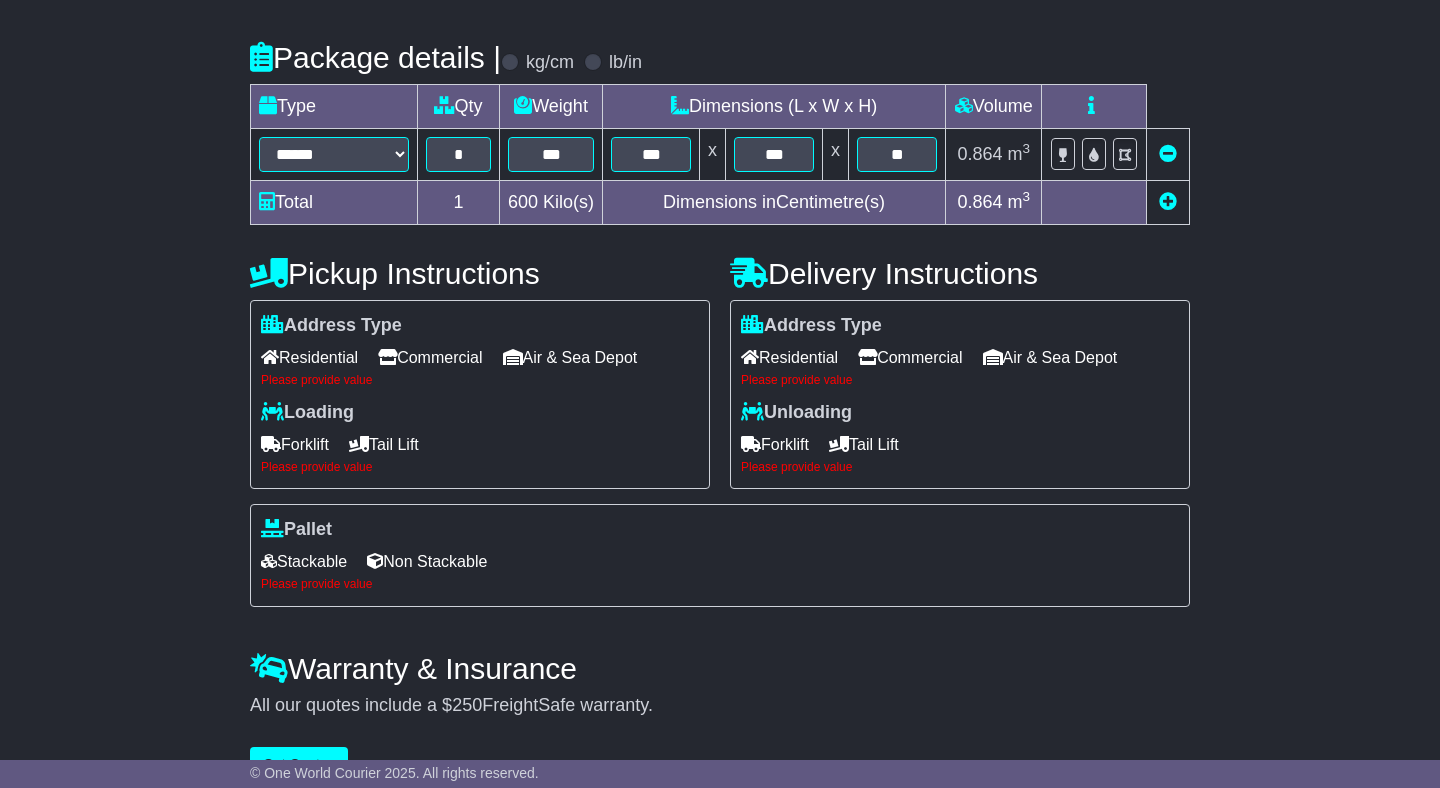 click on "Commercial" at bounding box center [430, 357] 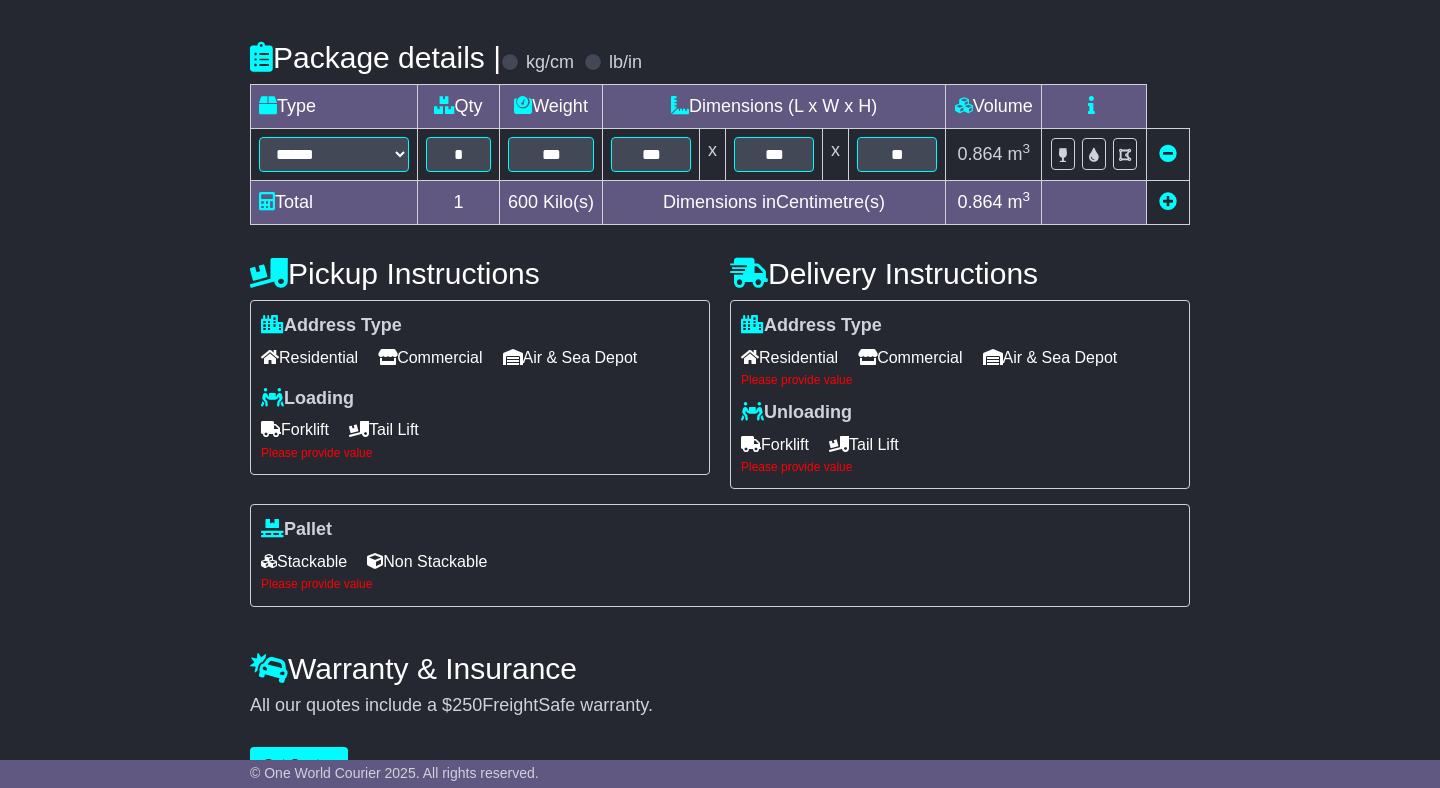 click on "Commercial" at bounding box center [910, 357] 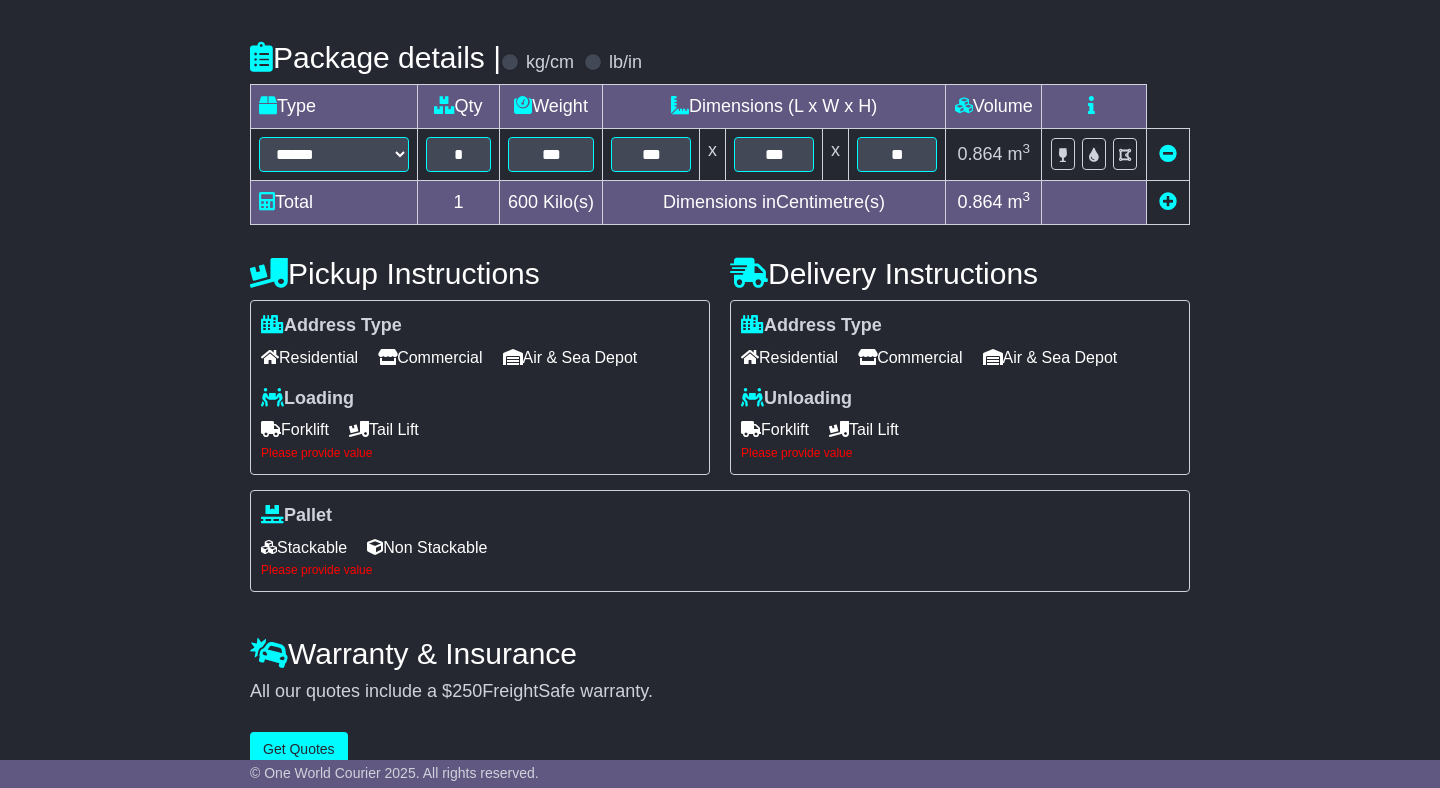 click on "Pallet
Stackable
Non Stackable
Please provide value" at bounding box center [720, 541] 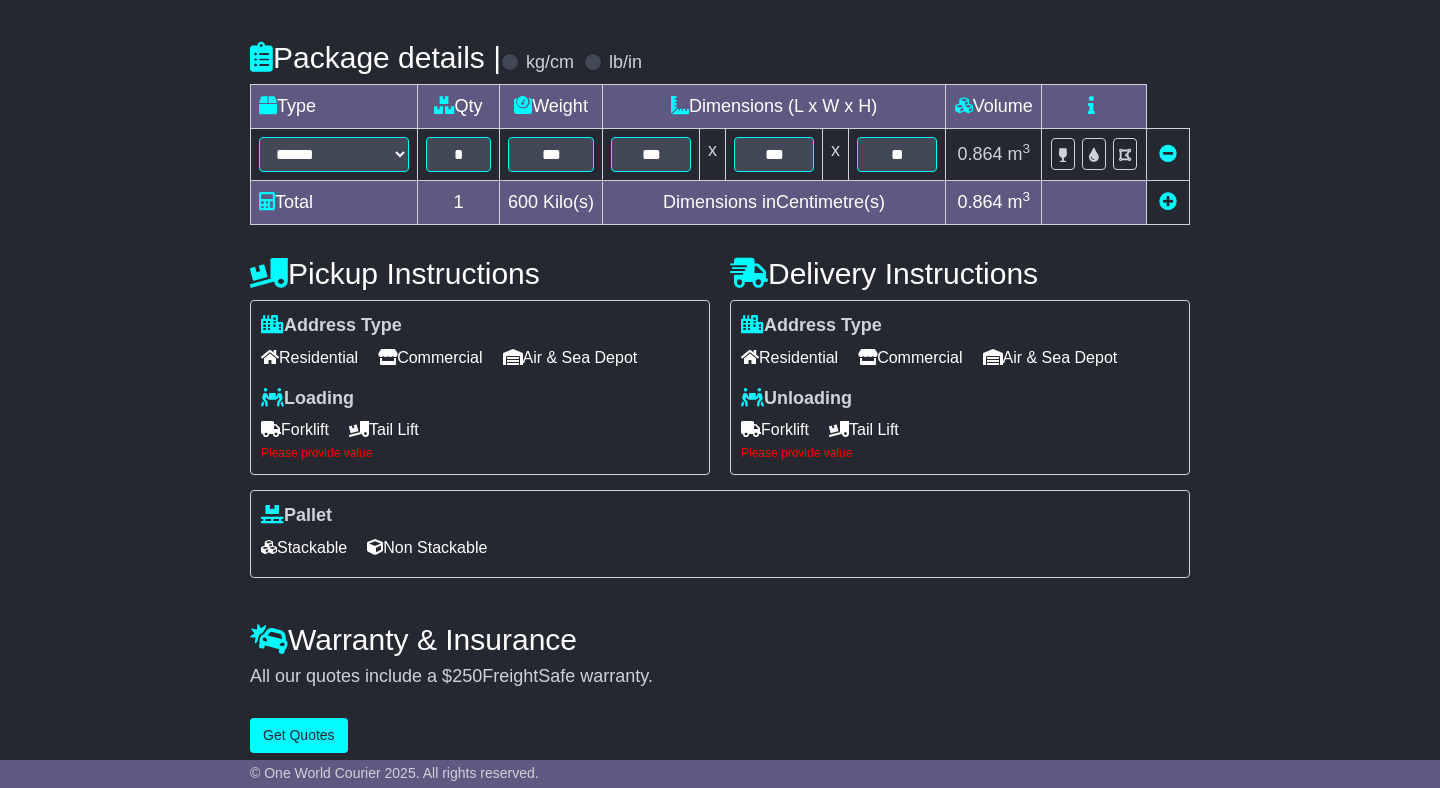 scroll, scrollTop: 463, scrollLeft: 0, axis: vertical 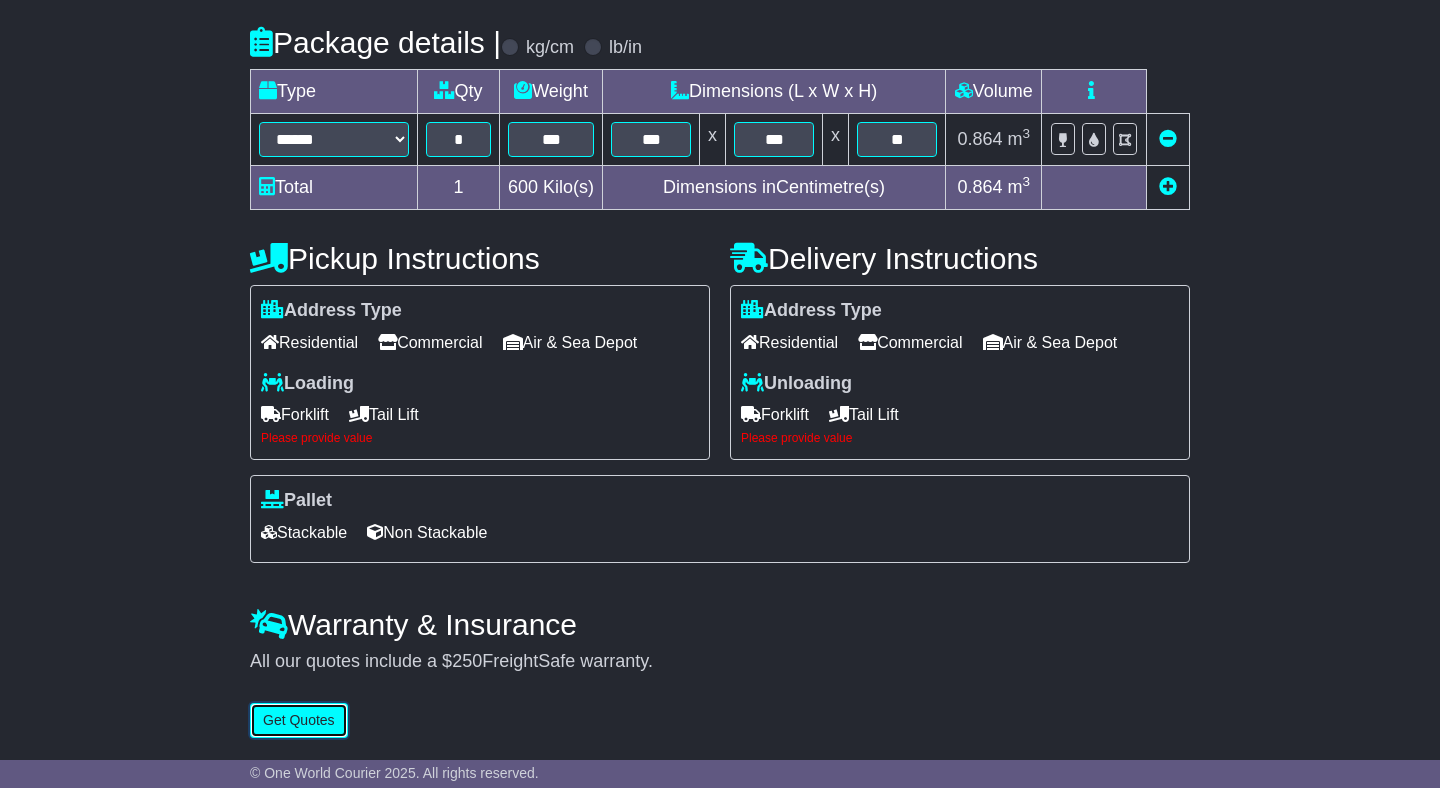 click on "Get Quotes" at bounding box center [299, 720] 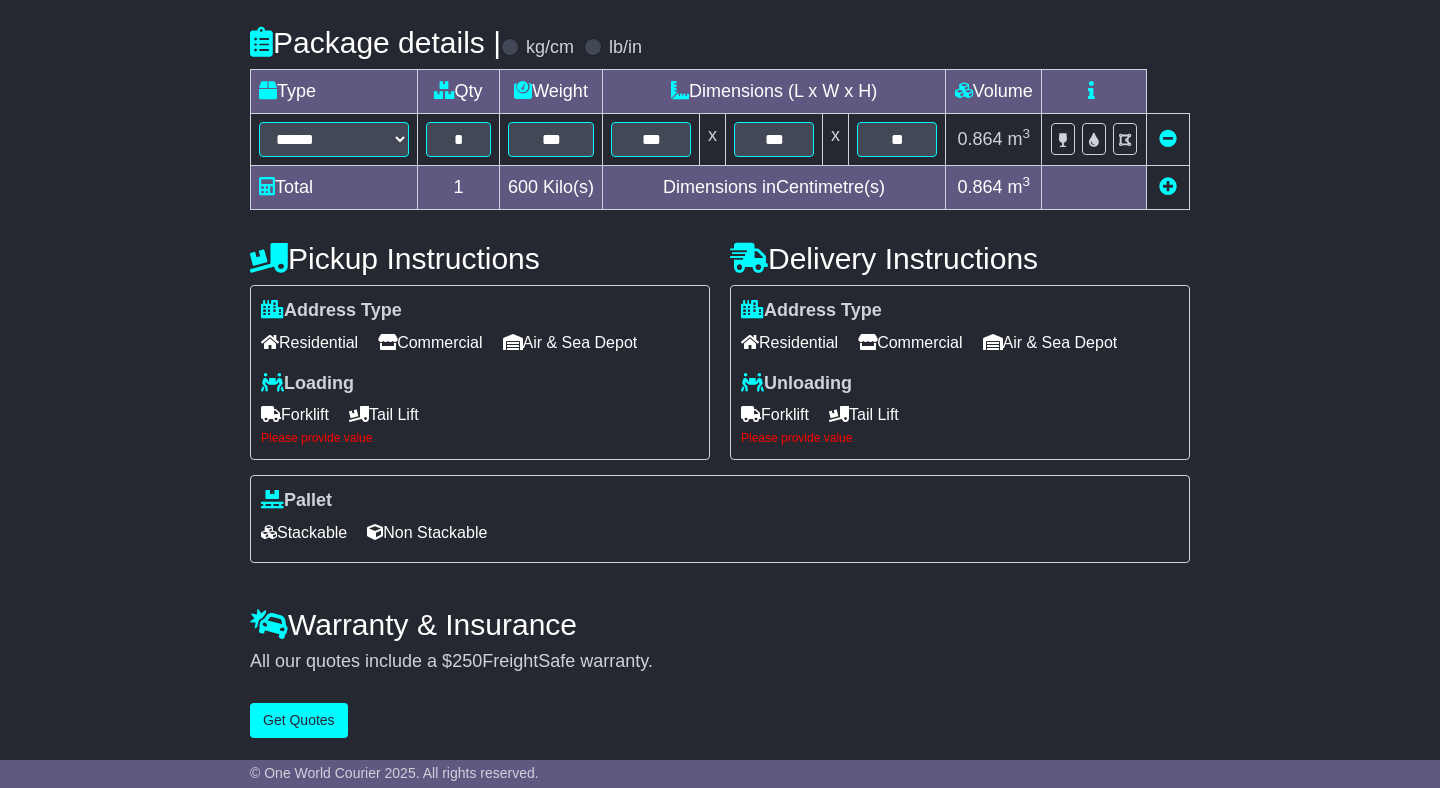 click on "Forklift" at bounding box center (295, 414) 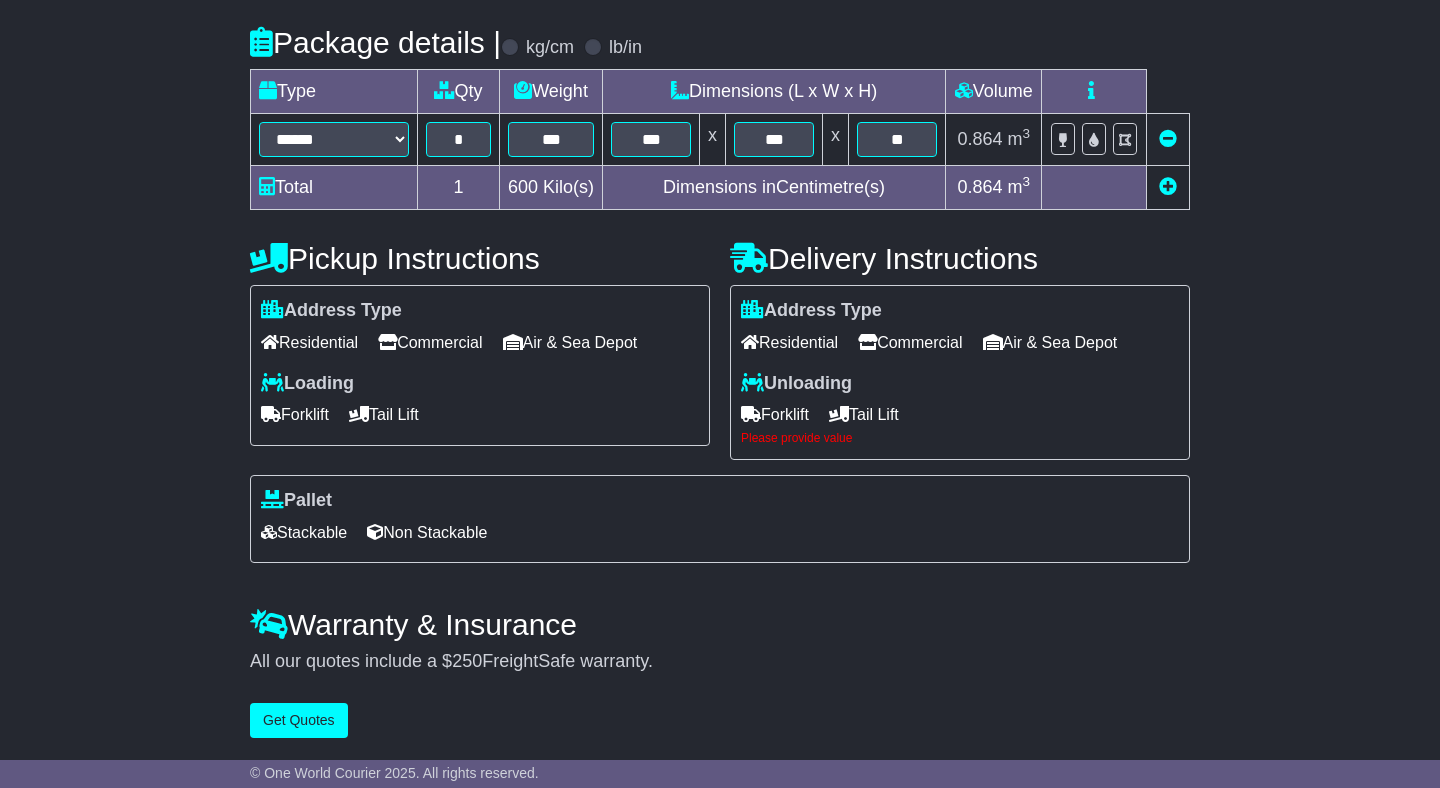 click on "Forklift" at bounding box center [775, 414] 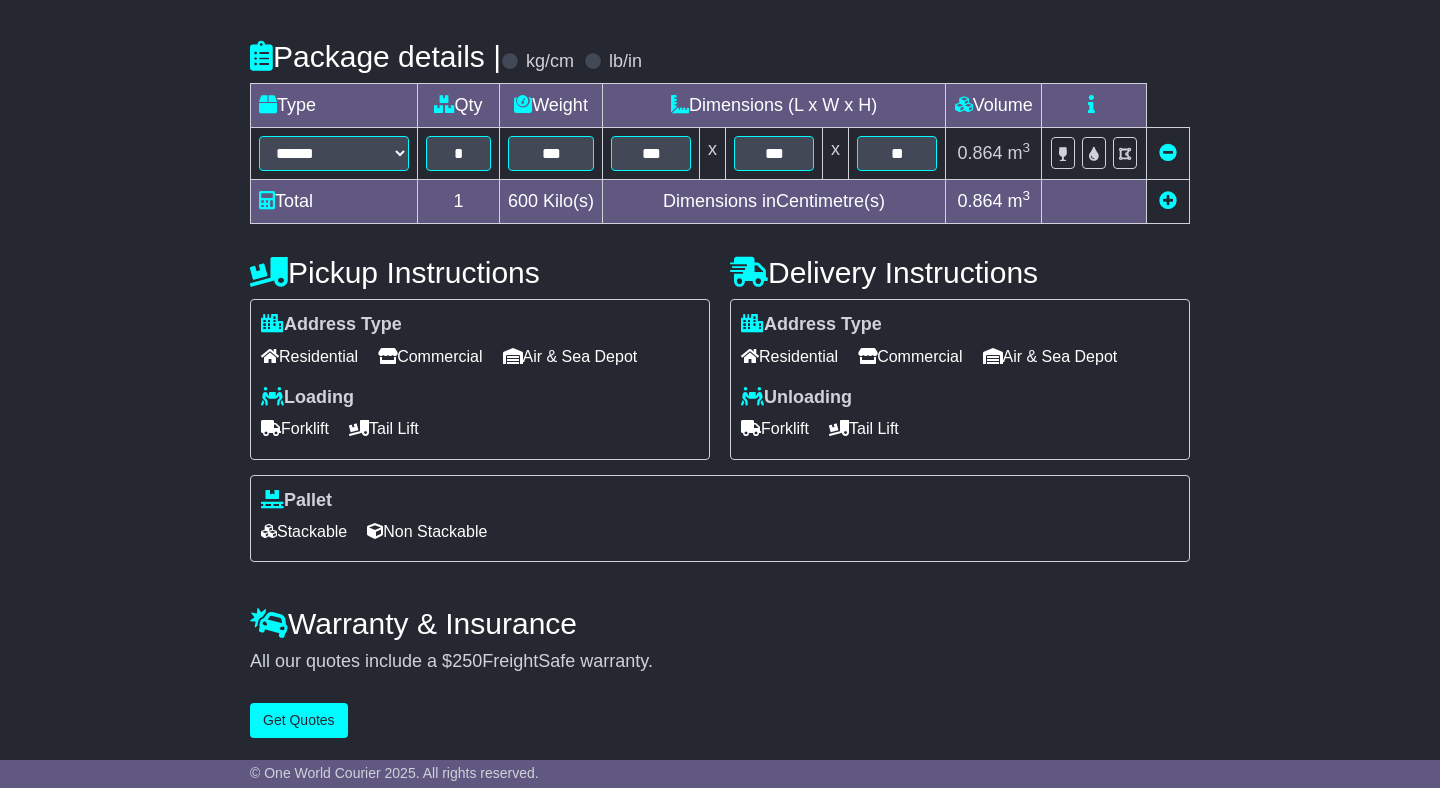 scroll, scrollTop: 450, scrollLeft: 0, axis: vertical 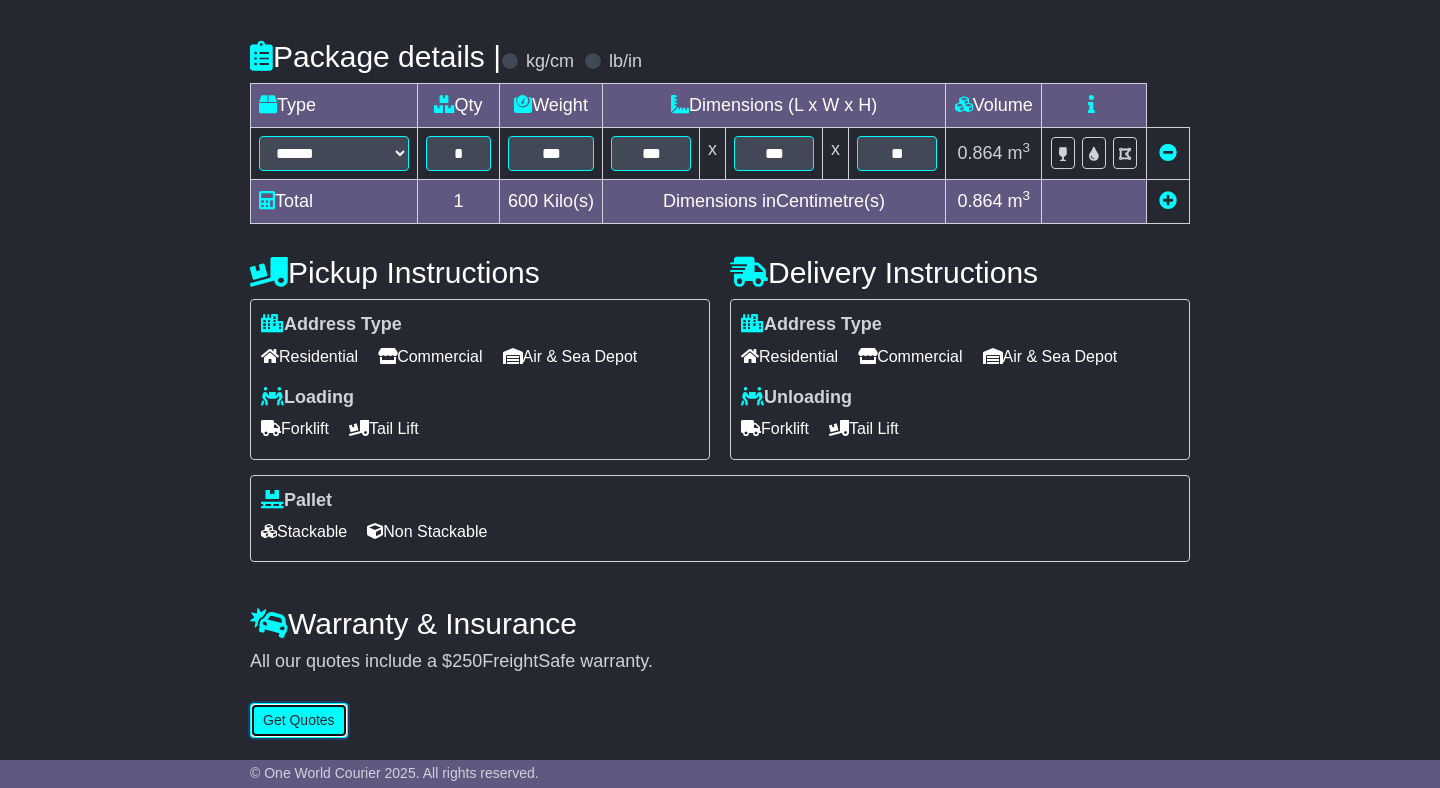click on "Get Quotes" at bounding box center (299, 720) 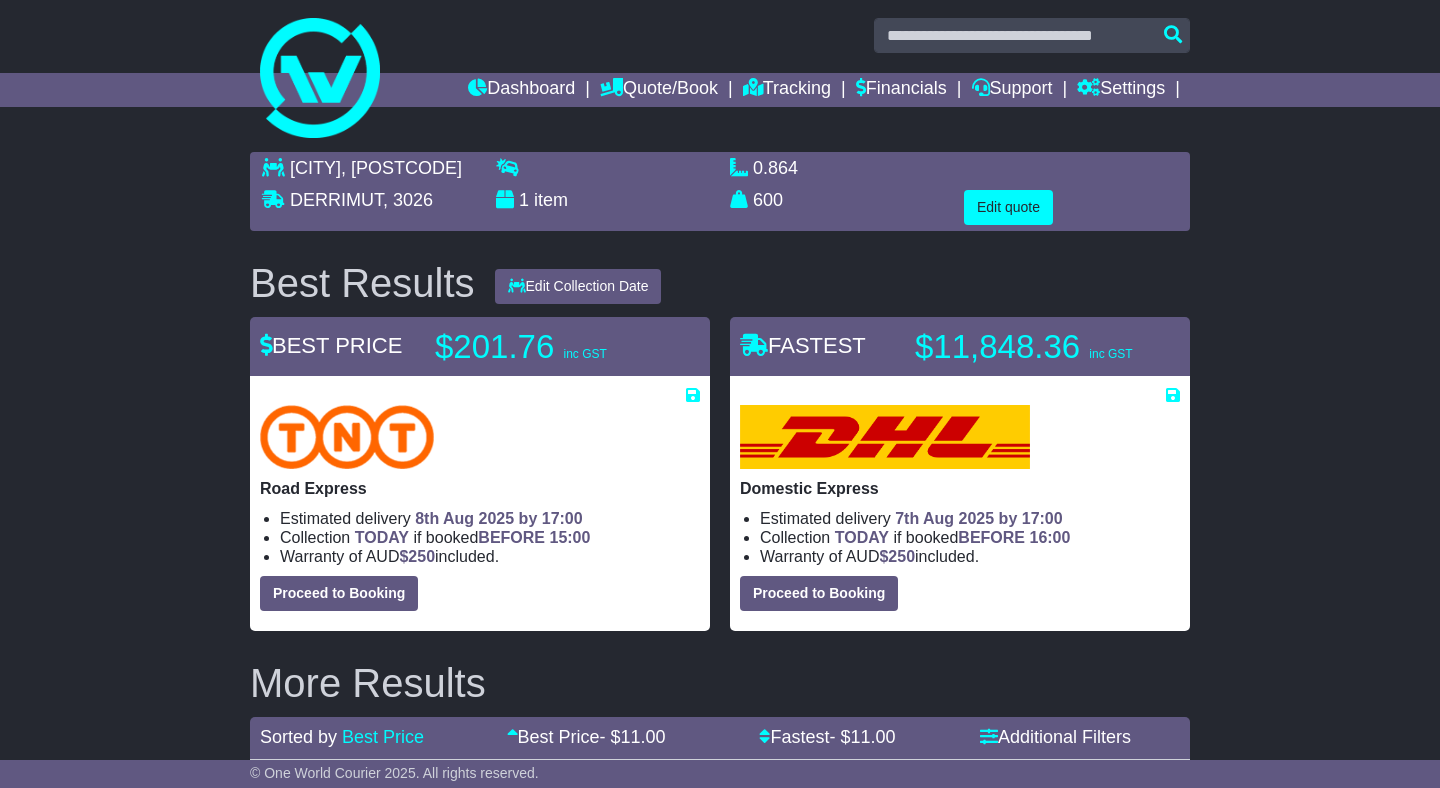 scroll, scrollTop: 1, scrollLeft: 0, axis: vertical 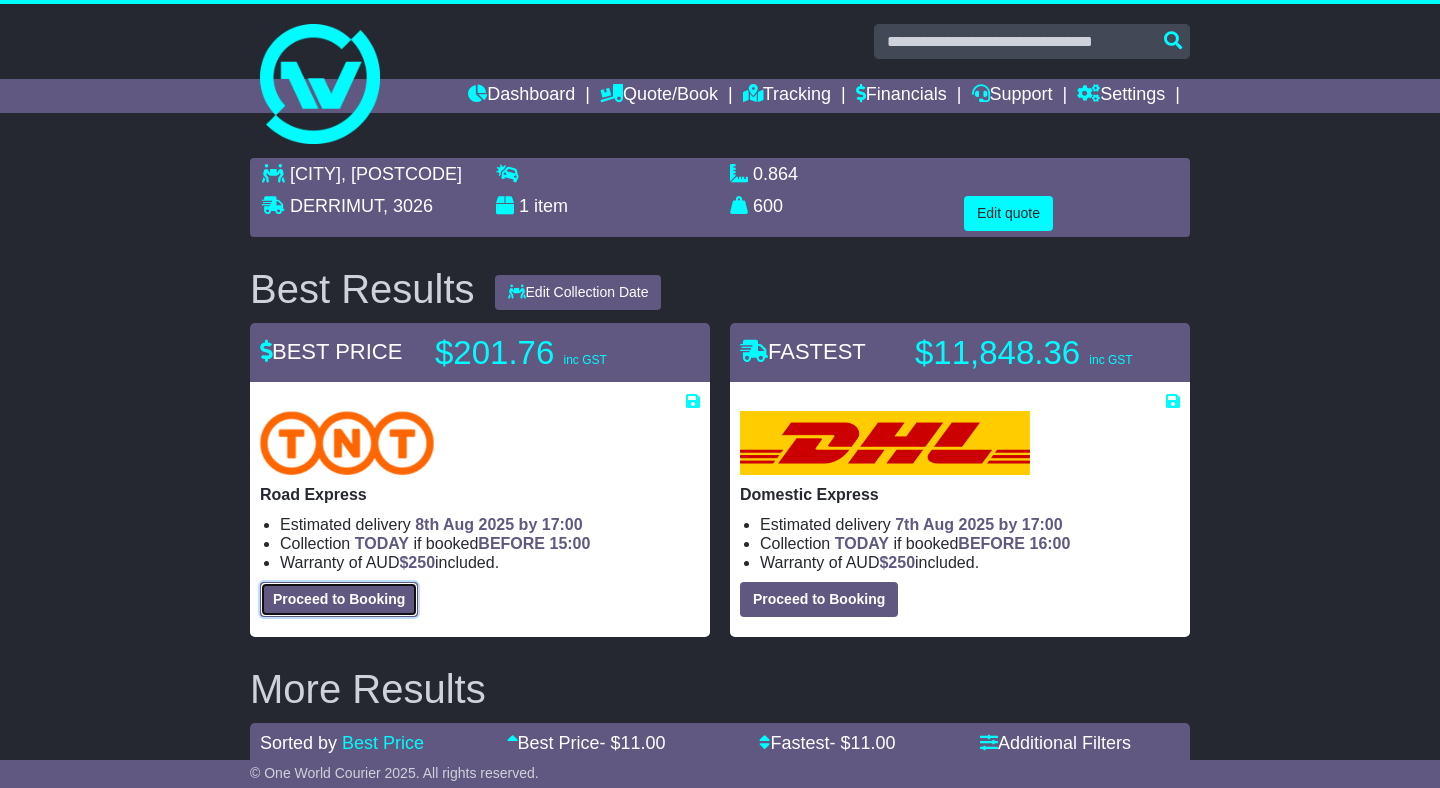 click on "Proceed to Booking" at bounding box center [339, 599] 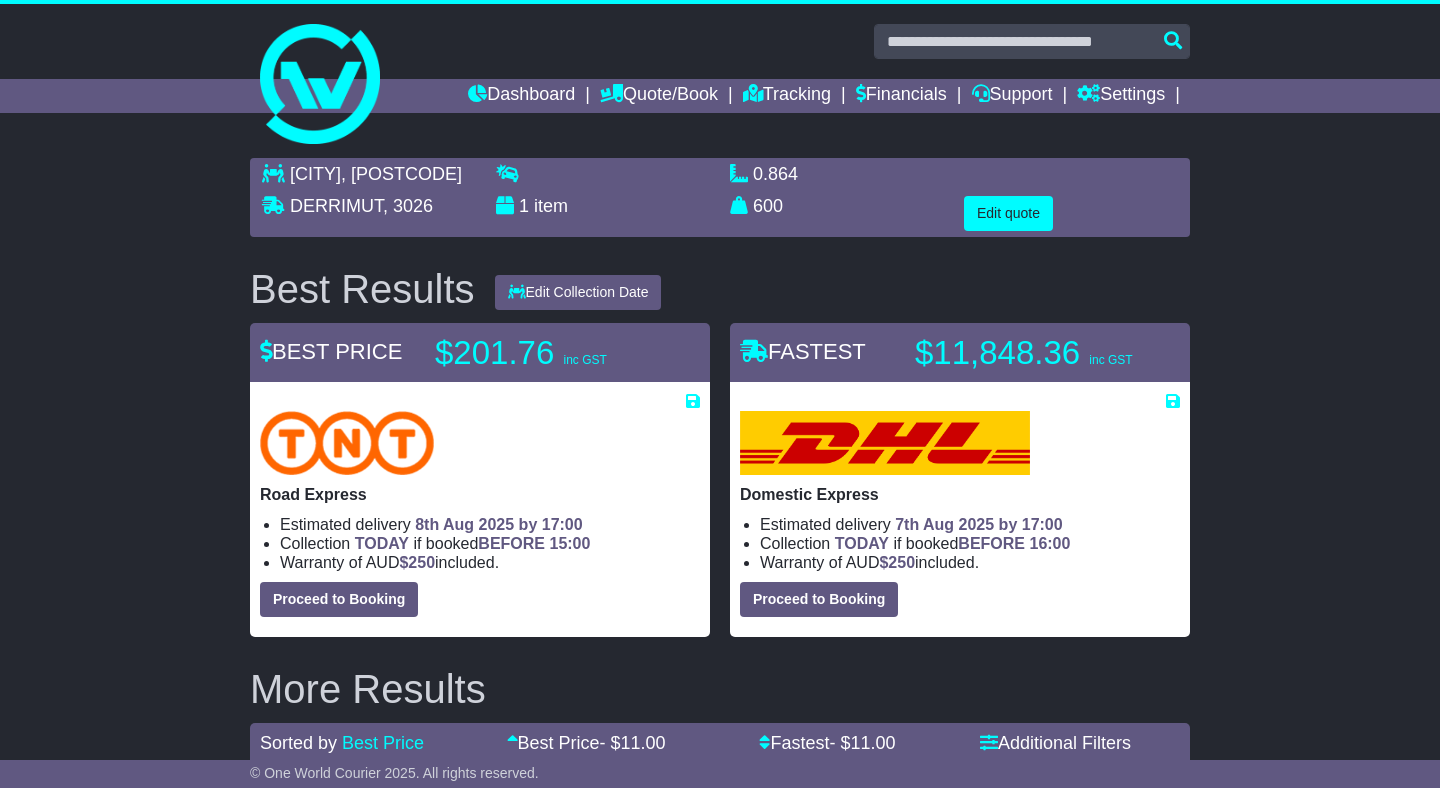 select on "***" 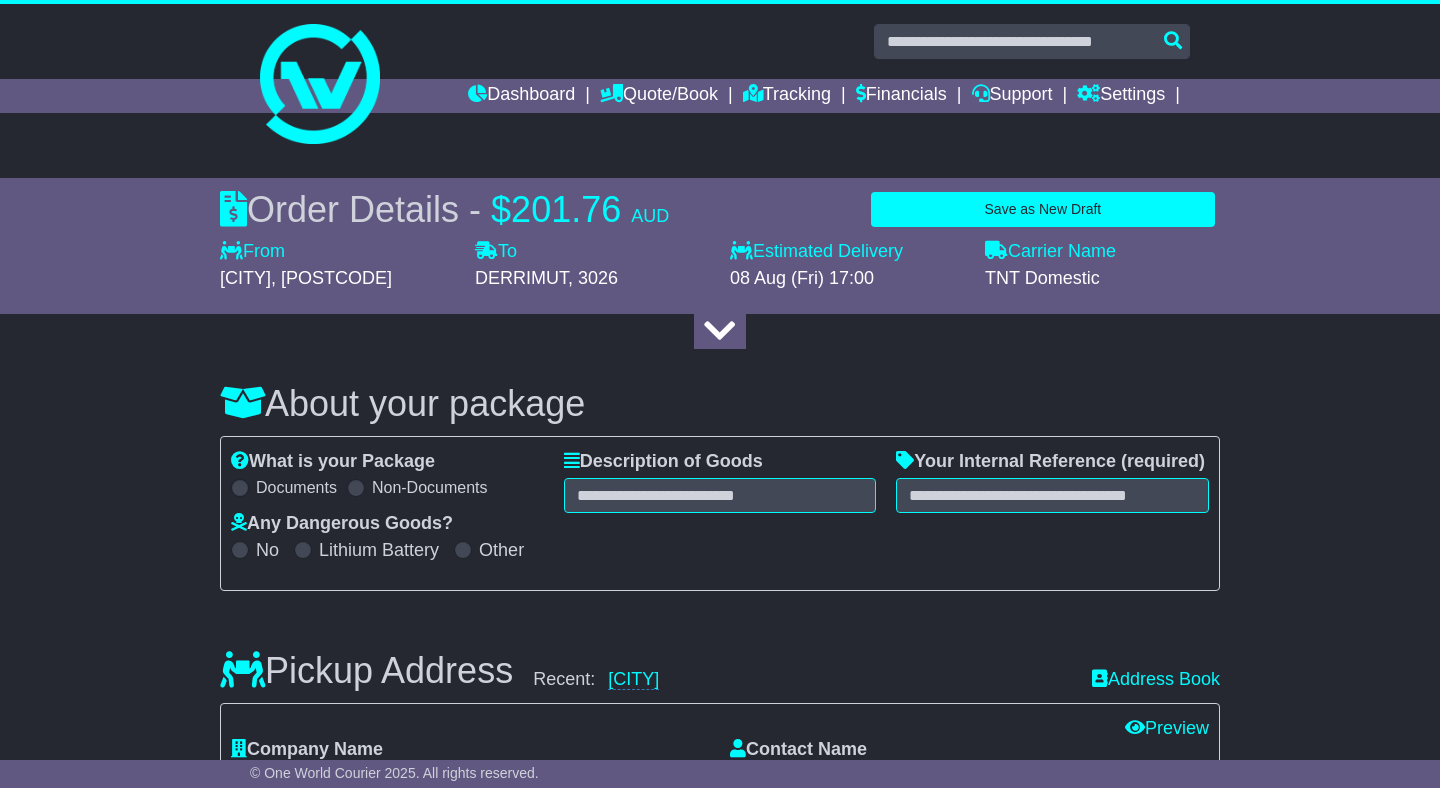 select 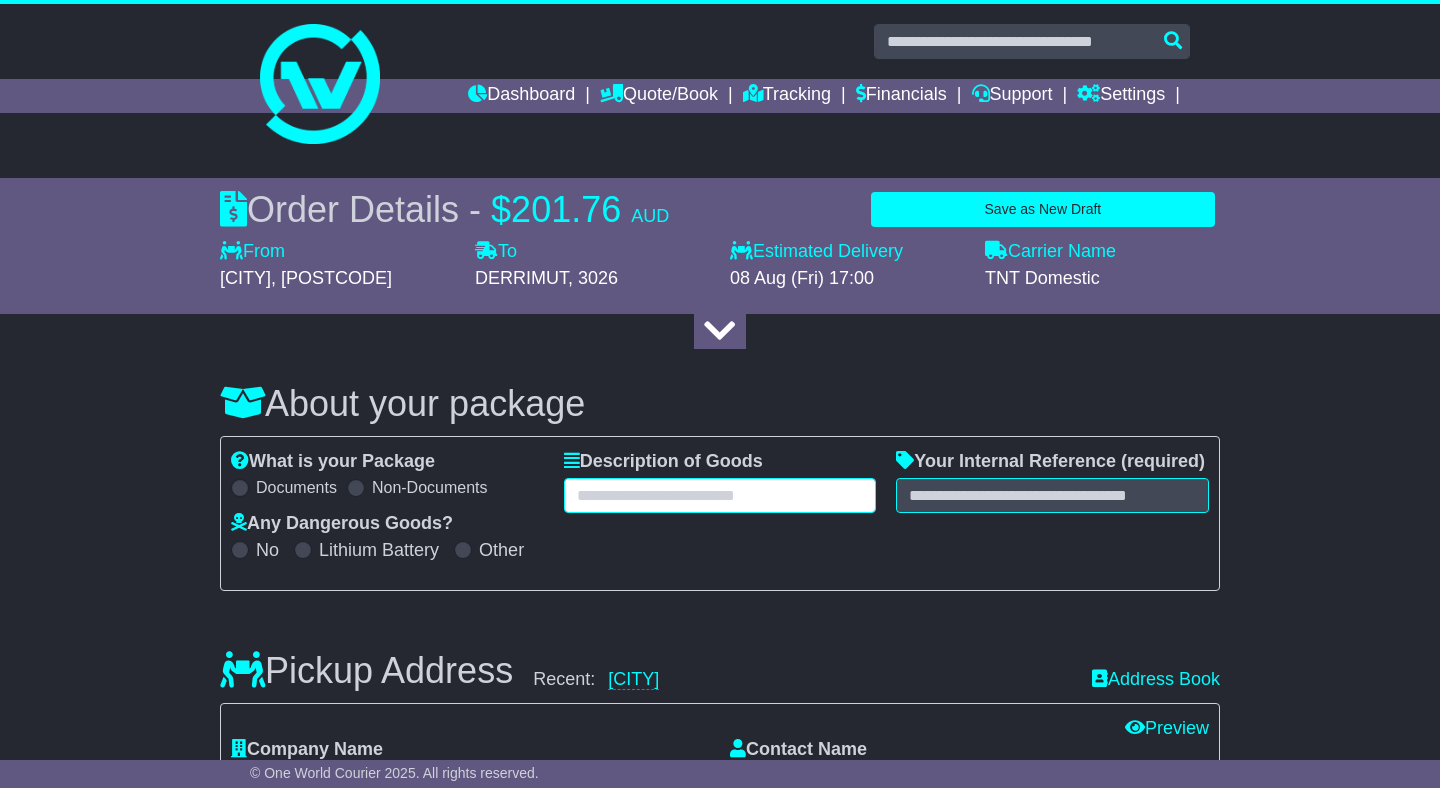 click at bounding box center [720, 495] 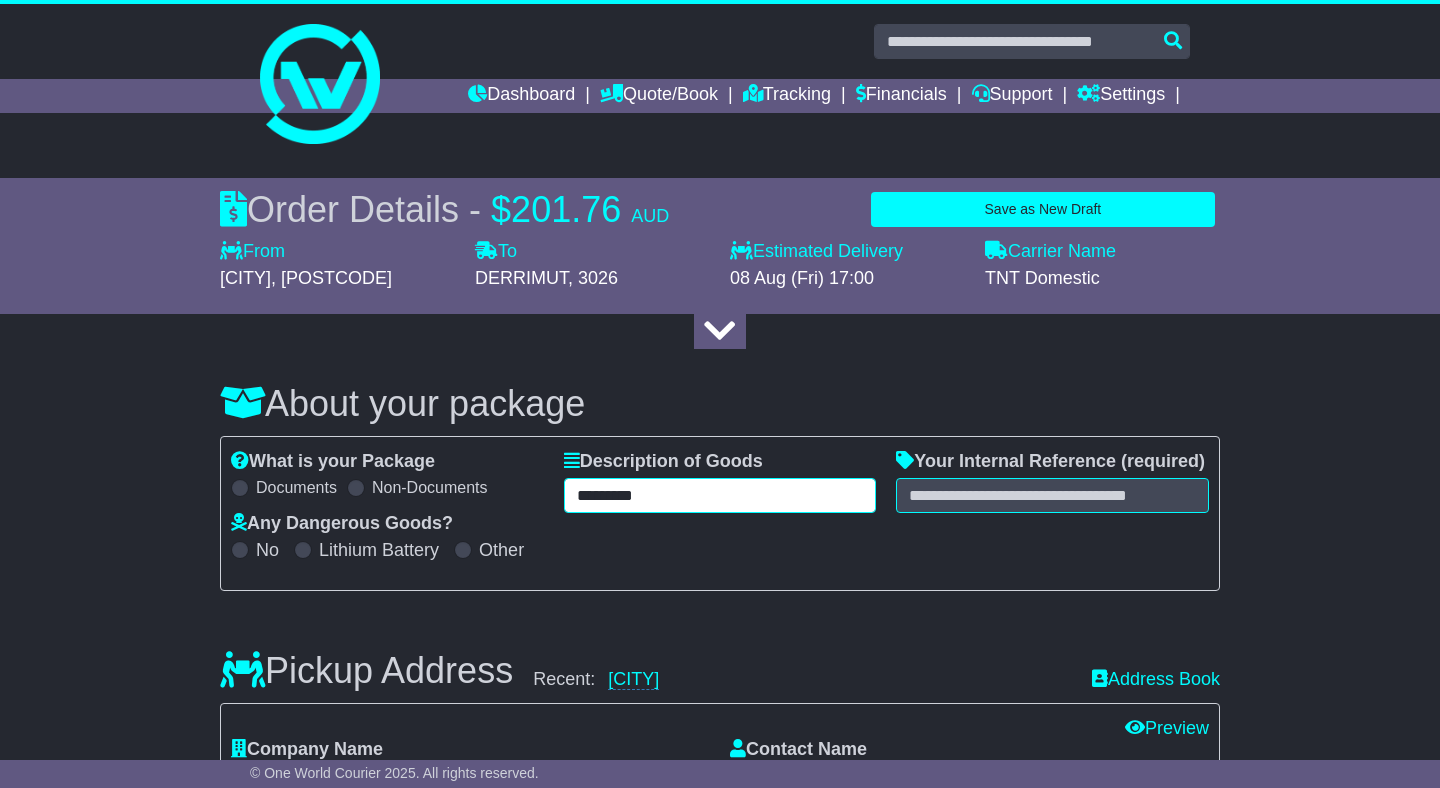 type on "*********" 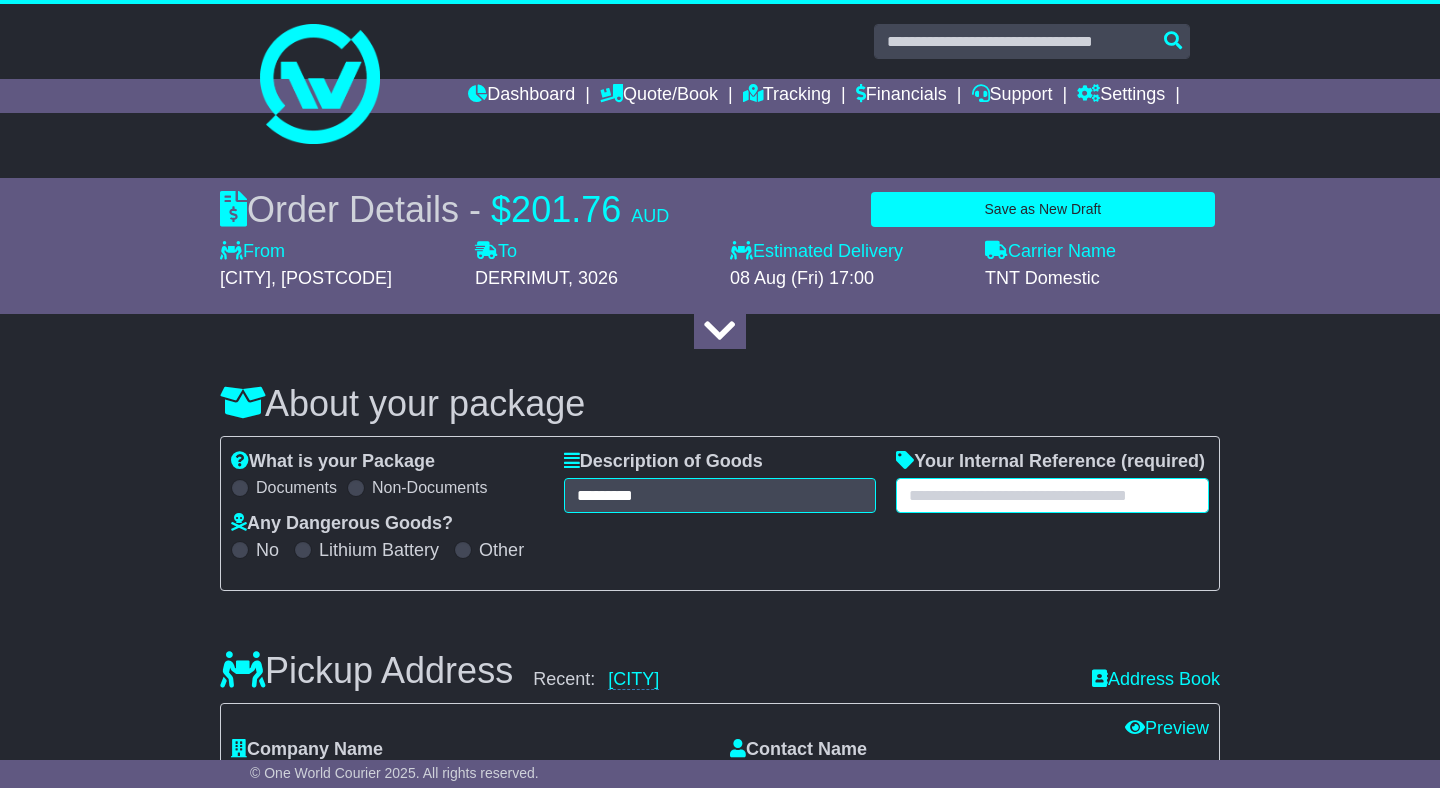 click at bounding box center (1052, 495) 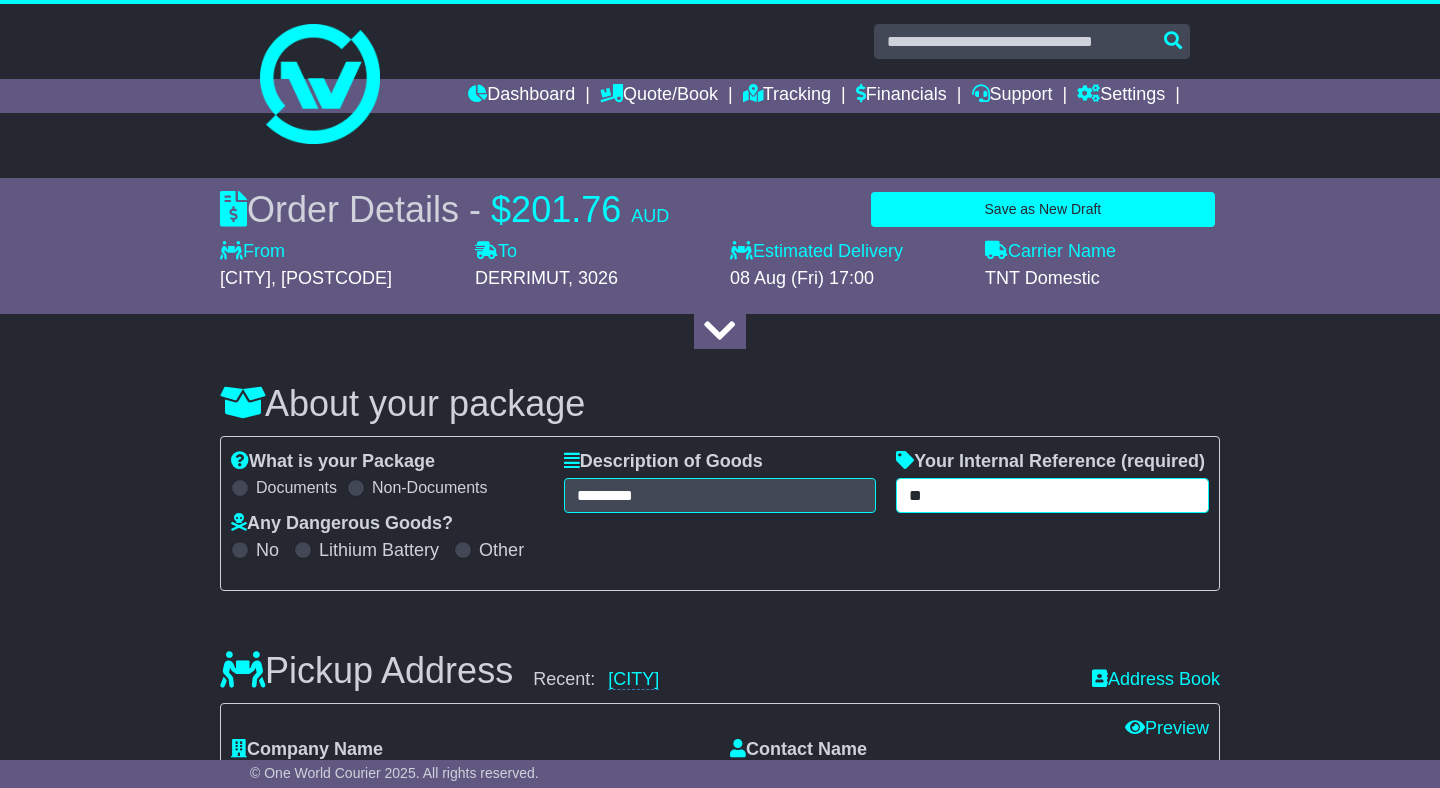 type on "*" 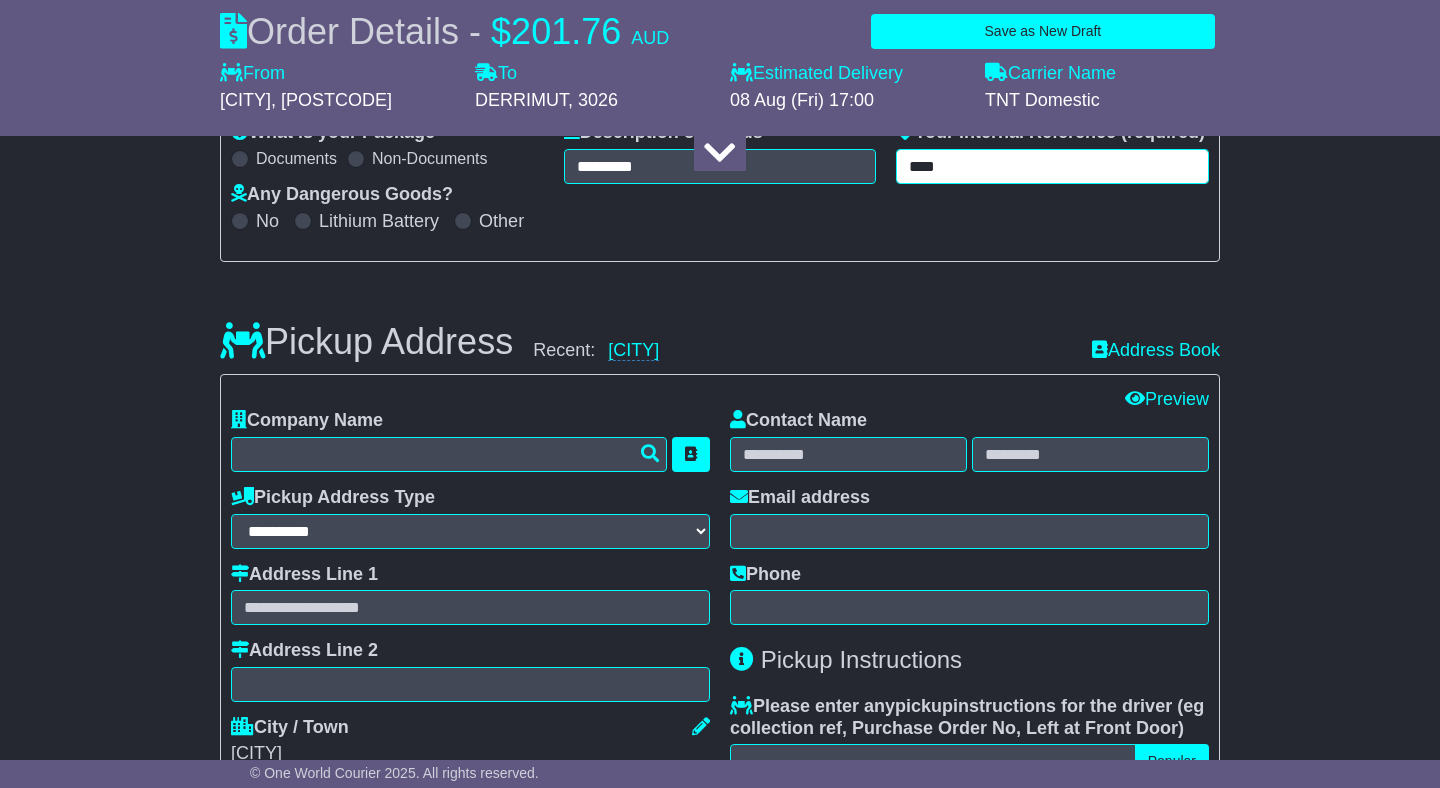 scroll, scrollTop: 331, scrollLeft: 0, axis: vertical 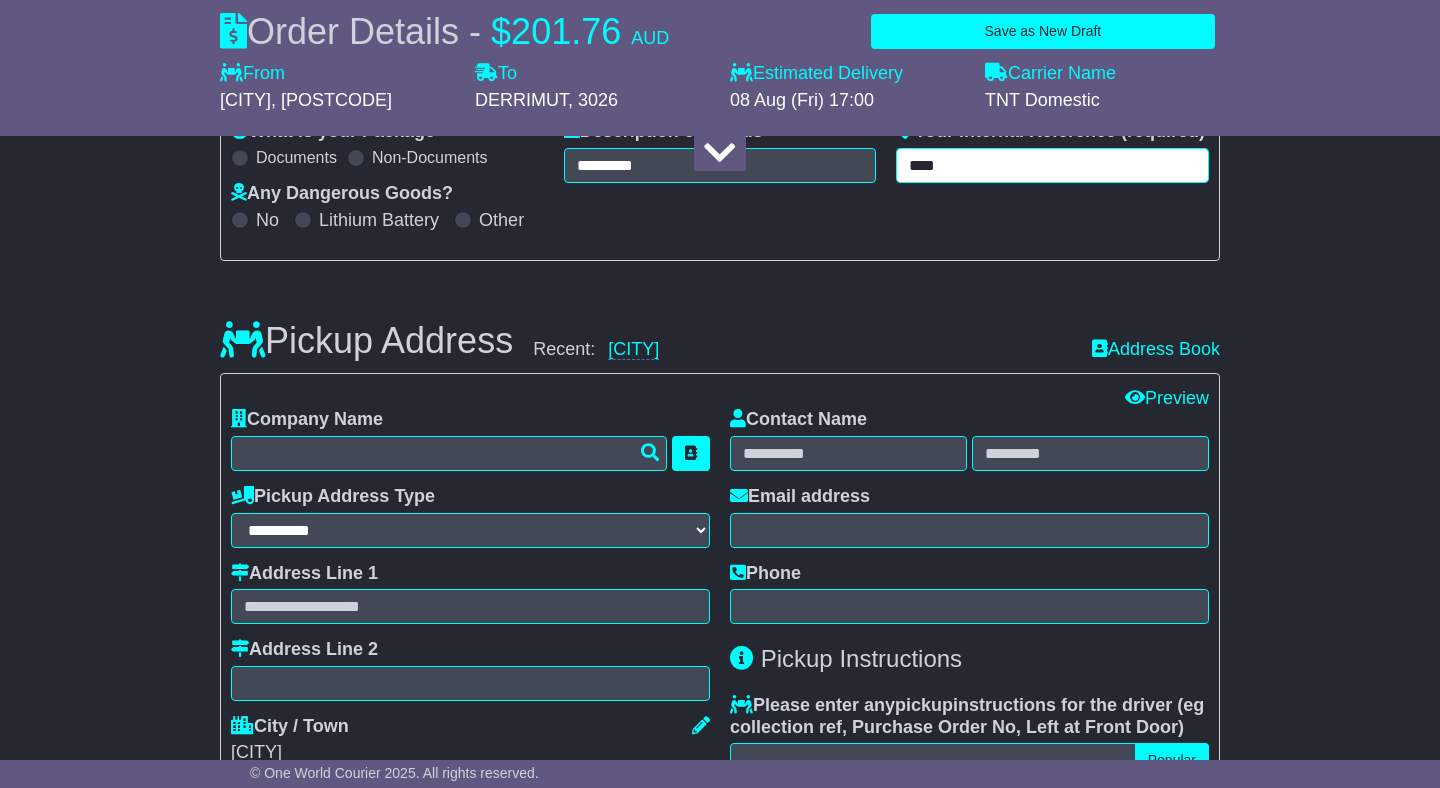 type on "****" 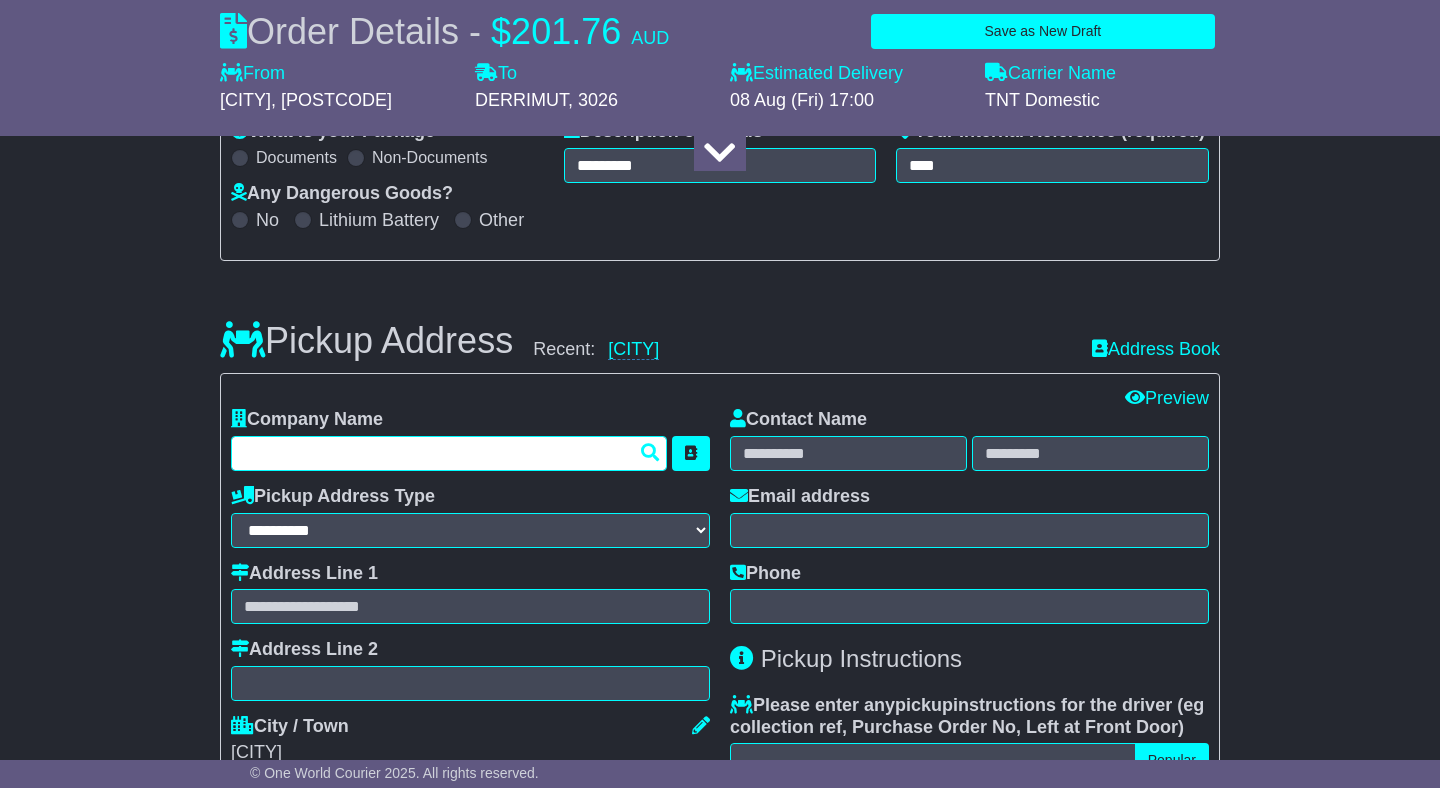 click at bounding box center (449, 453) 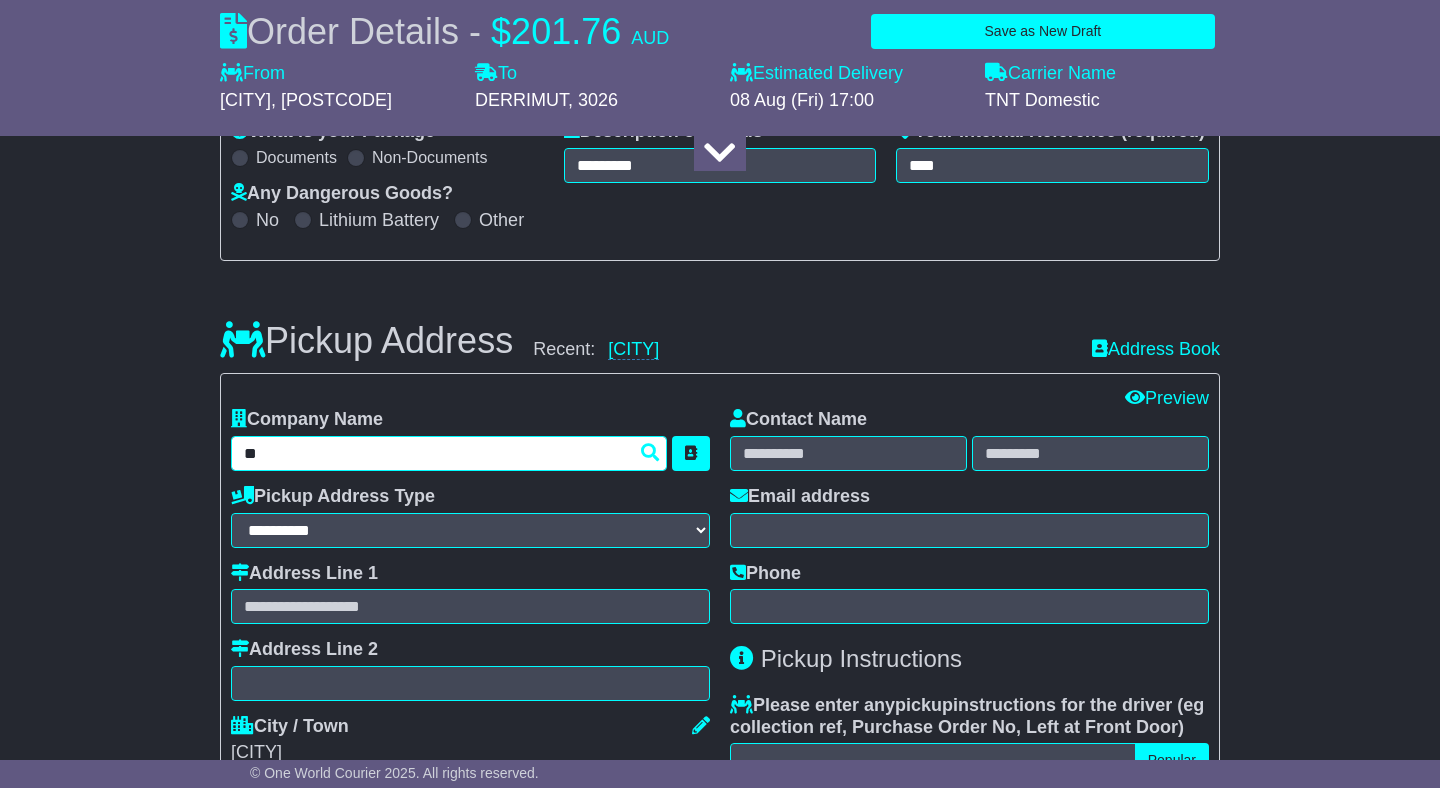 type on "***" 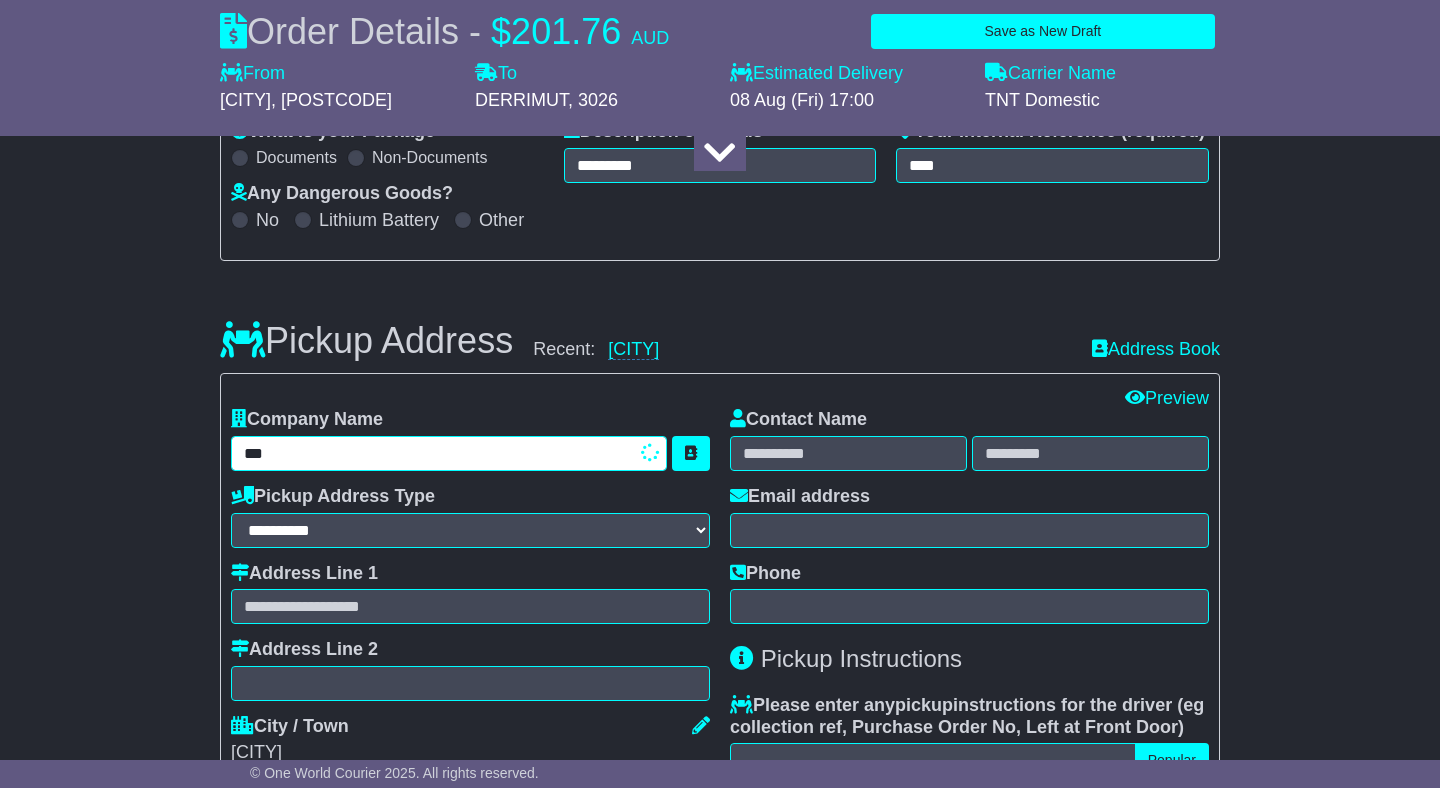 type on "*********" 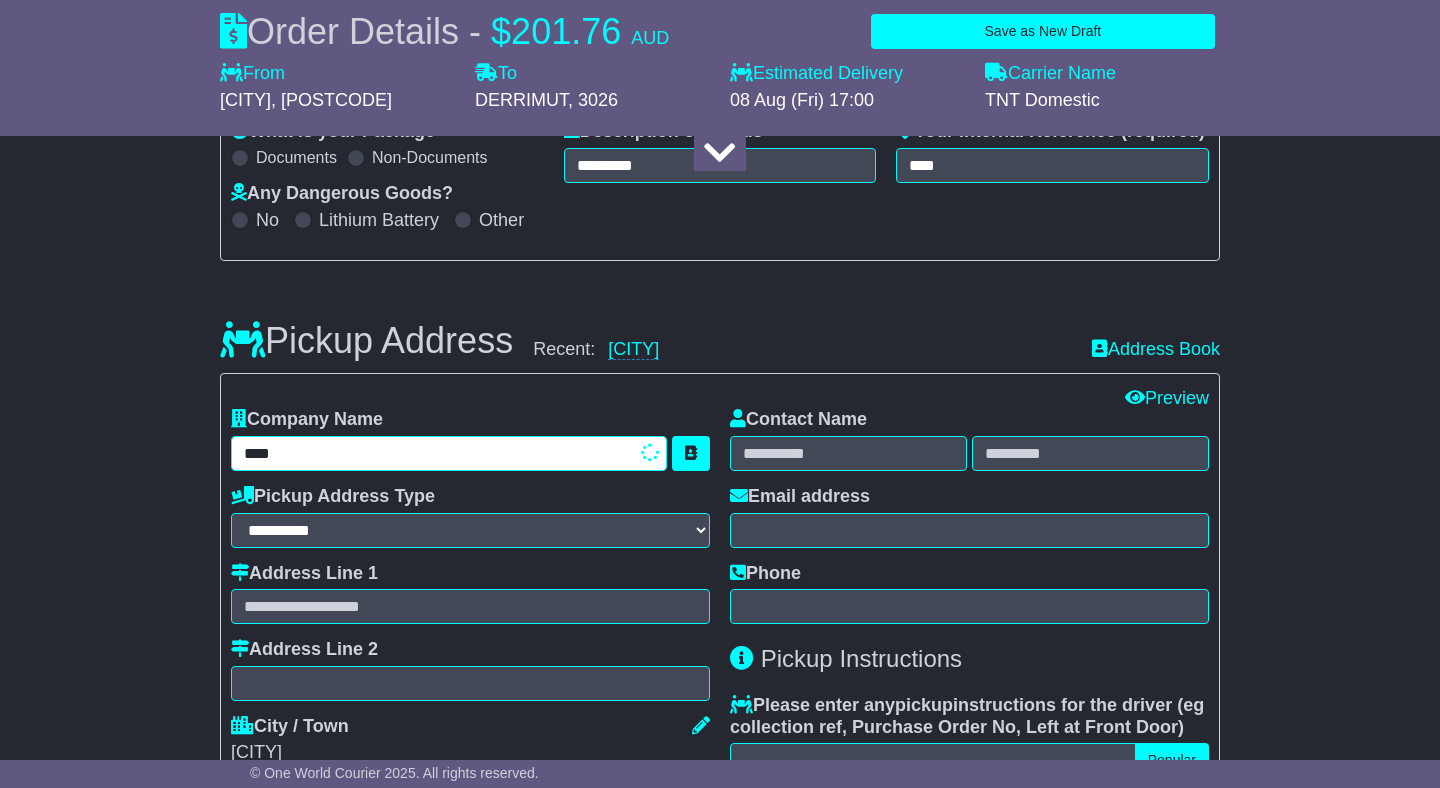 type on "****" 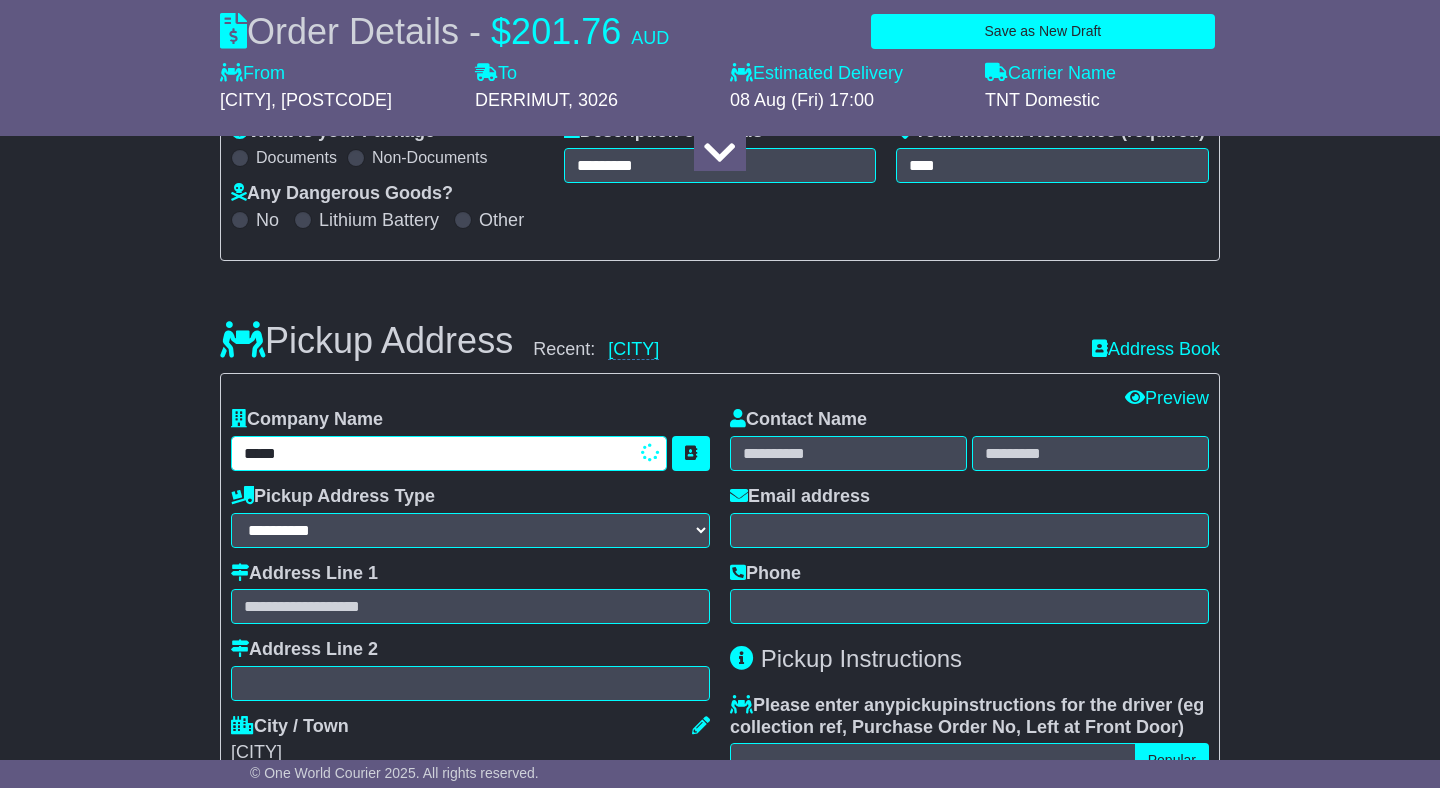 type on "*********" 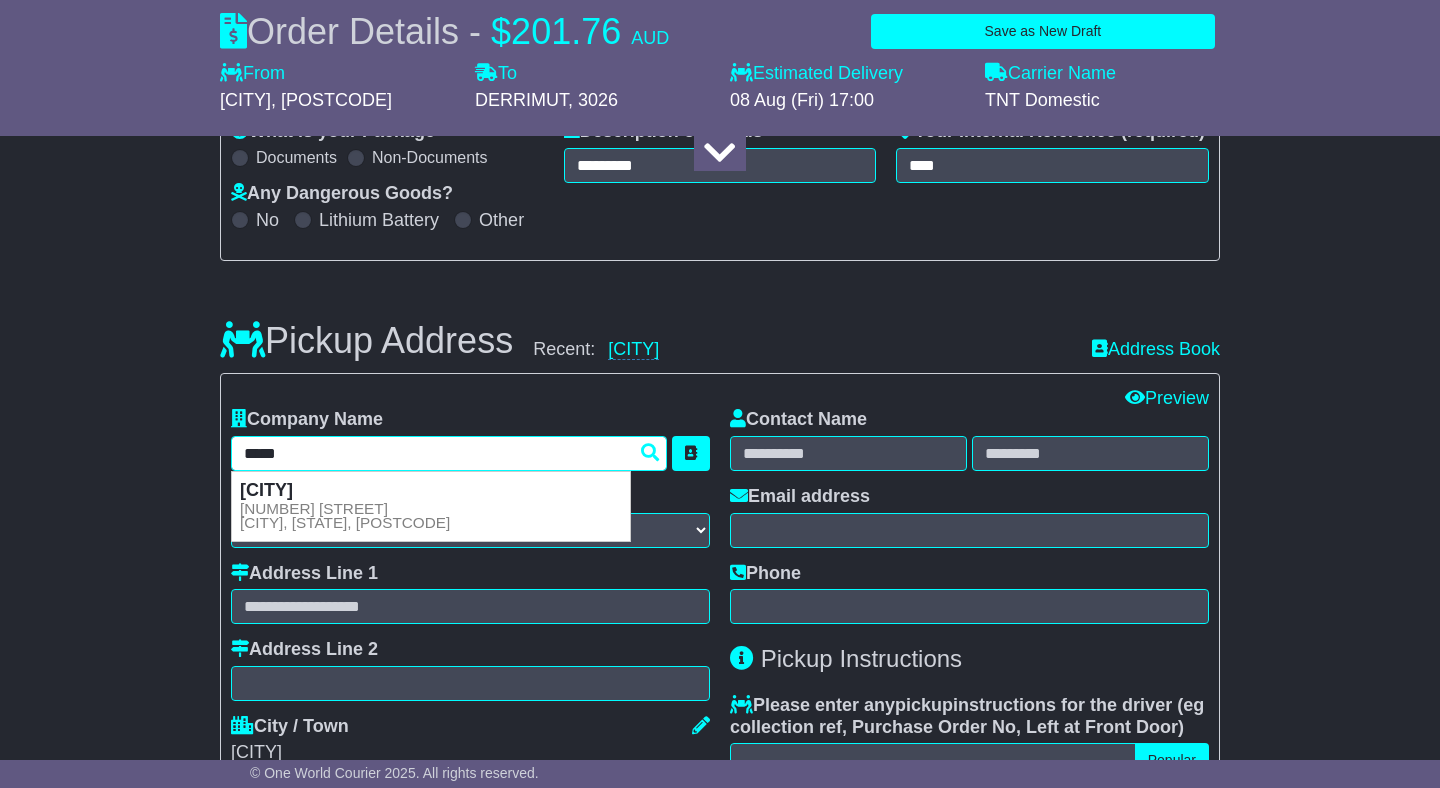 type 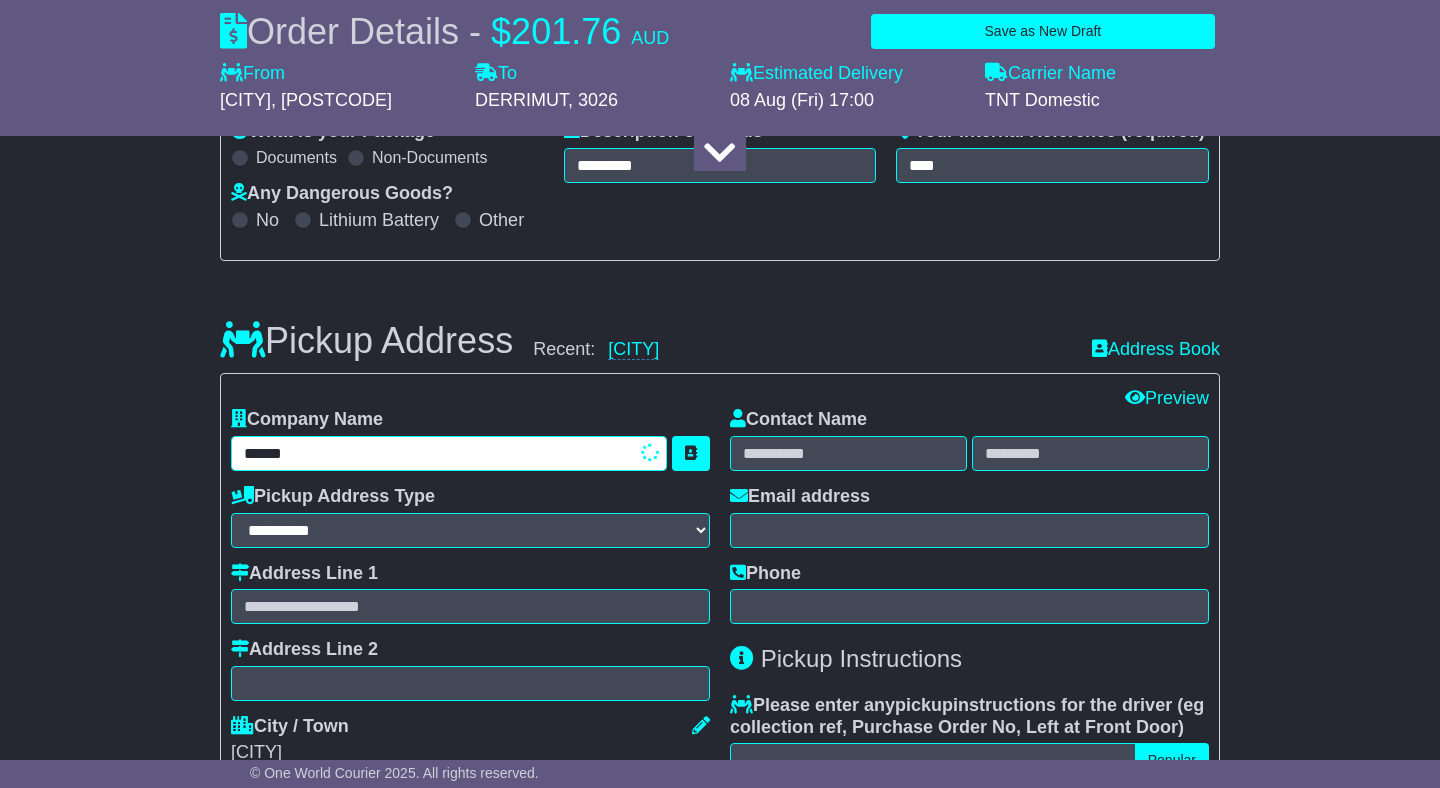 type on "*********" 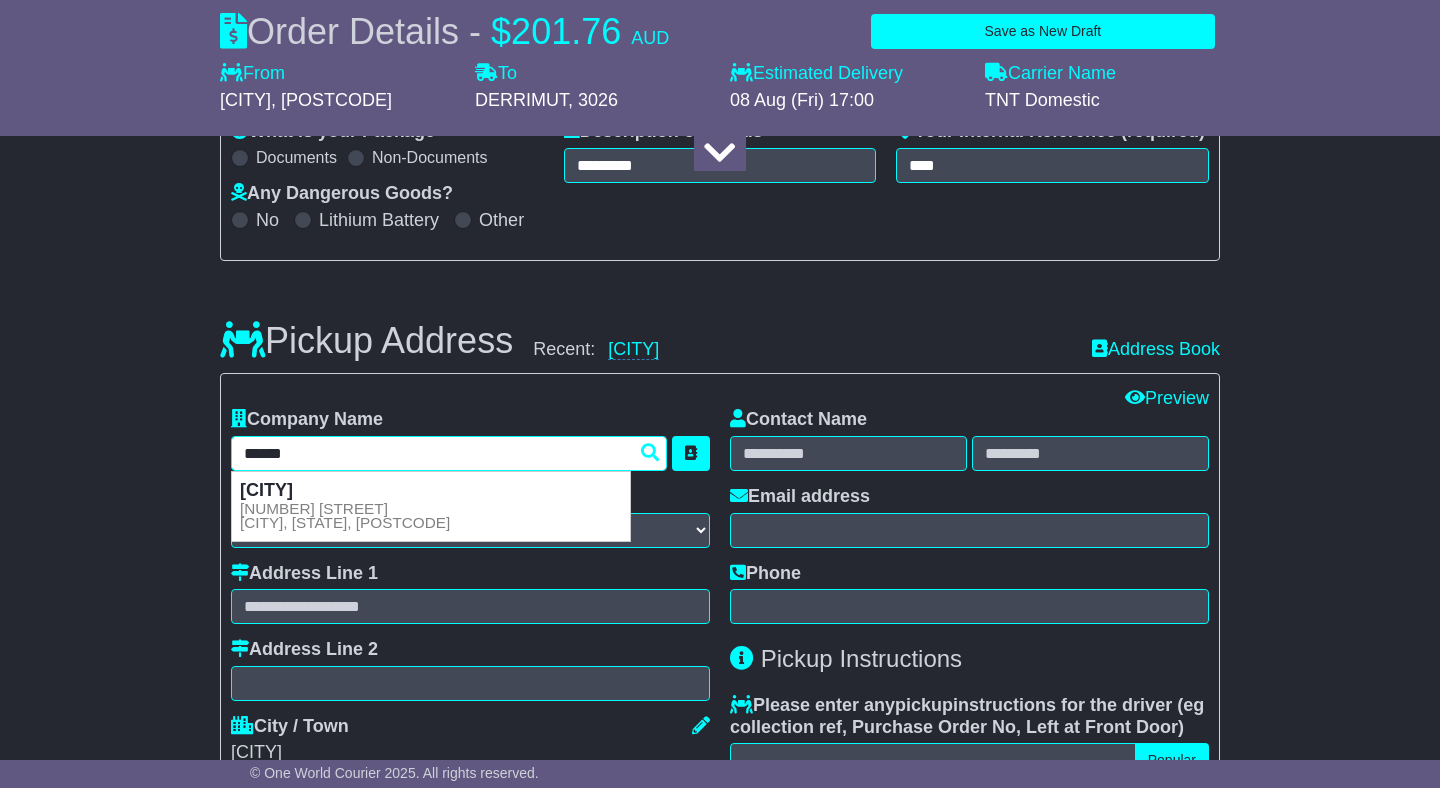 type 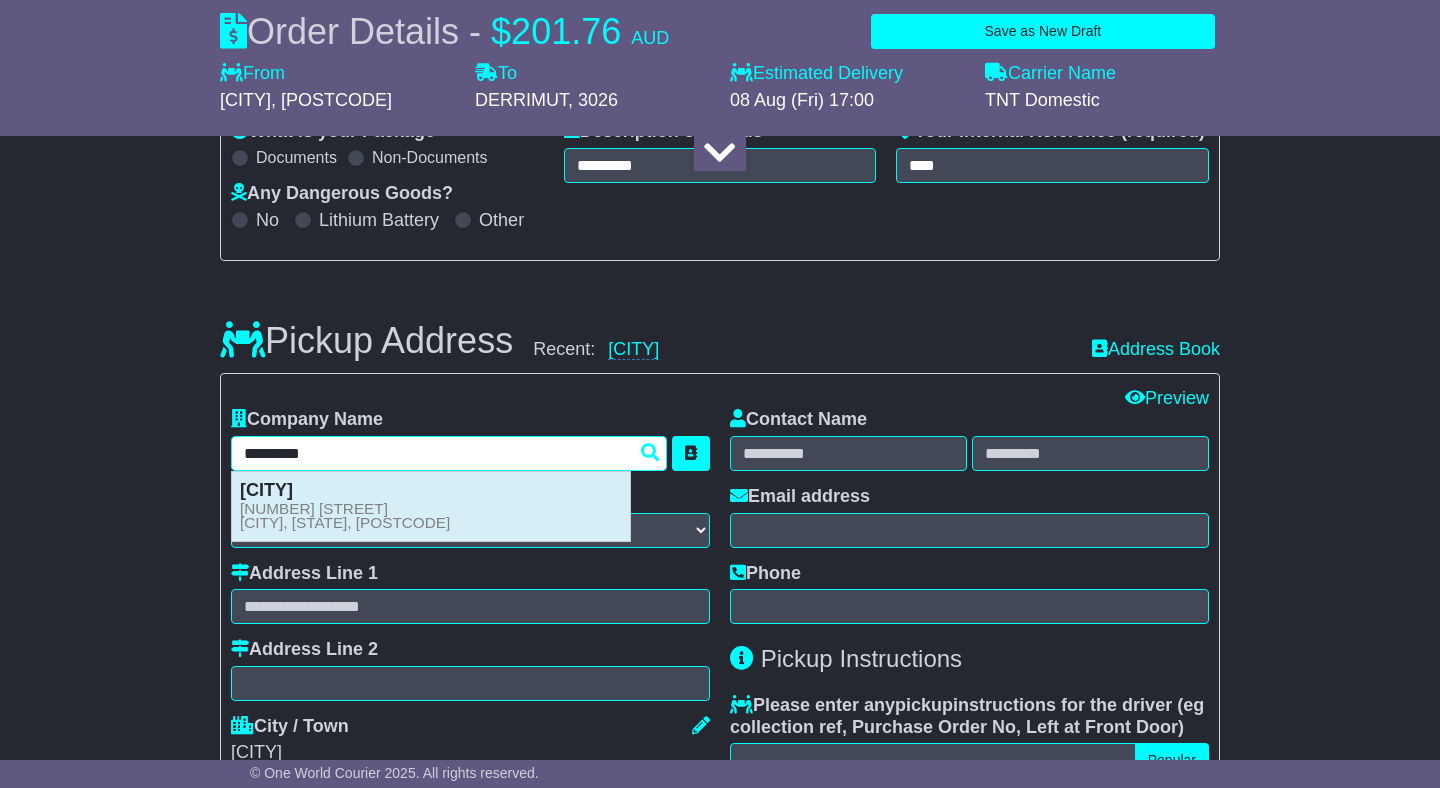 click on "[CITY] [DIRECTION] [NUMBER] [STREET] [CITY], [STATE], [POSTCODE]" at bounding box center [431, 506] 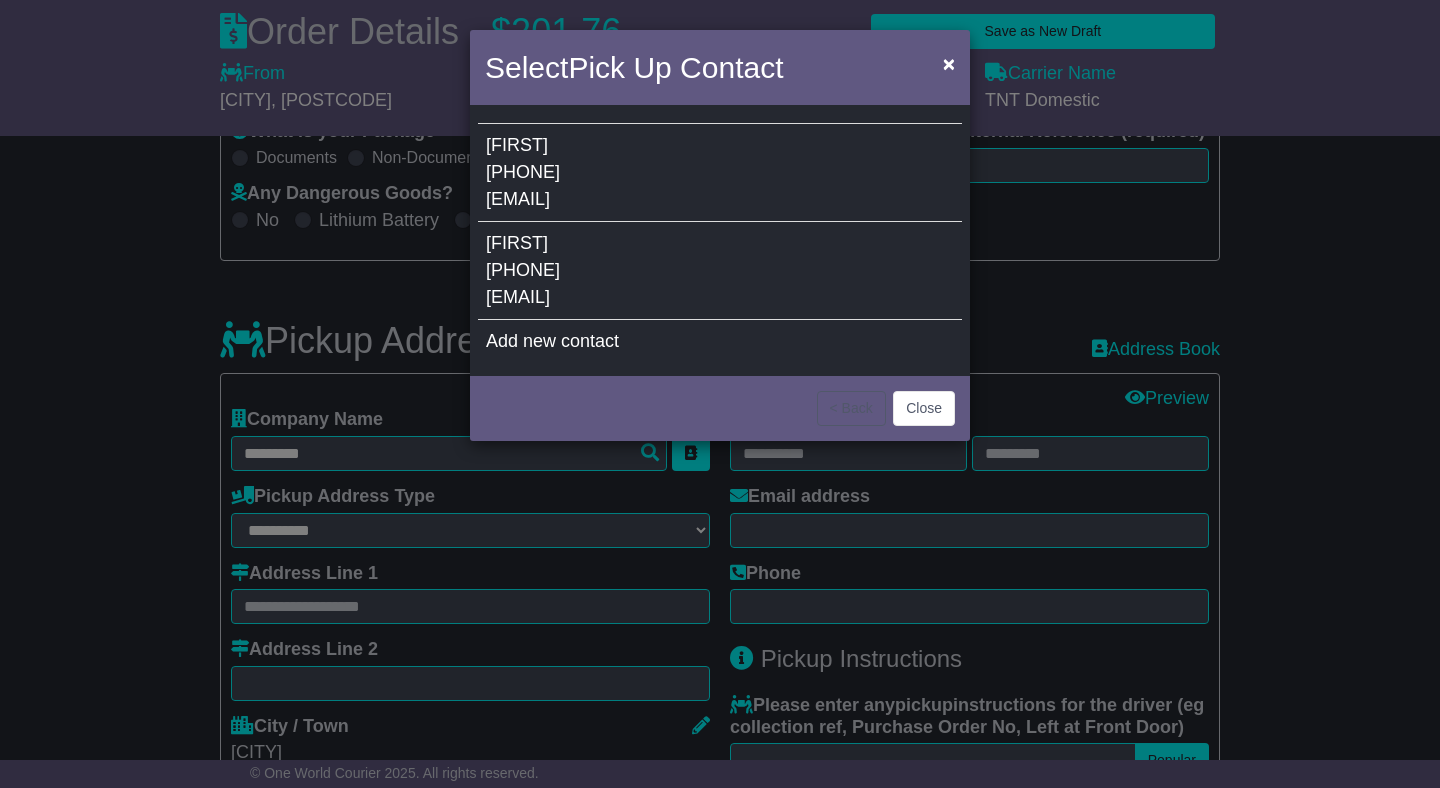 click on "[FIRST] [PHONE] [EMAIL]" at bounding box center [720, 271] 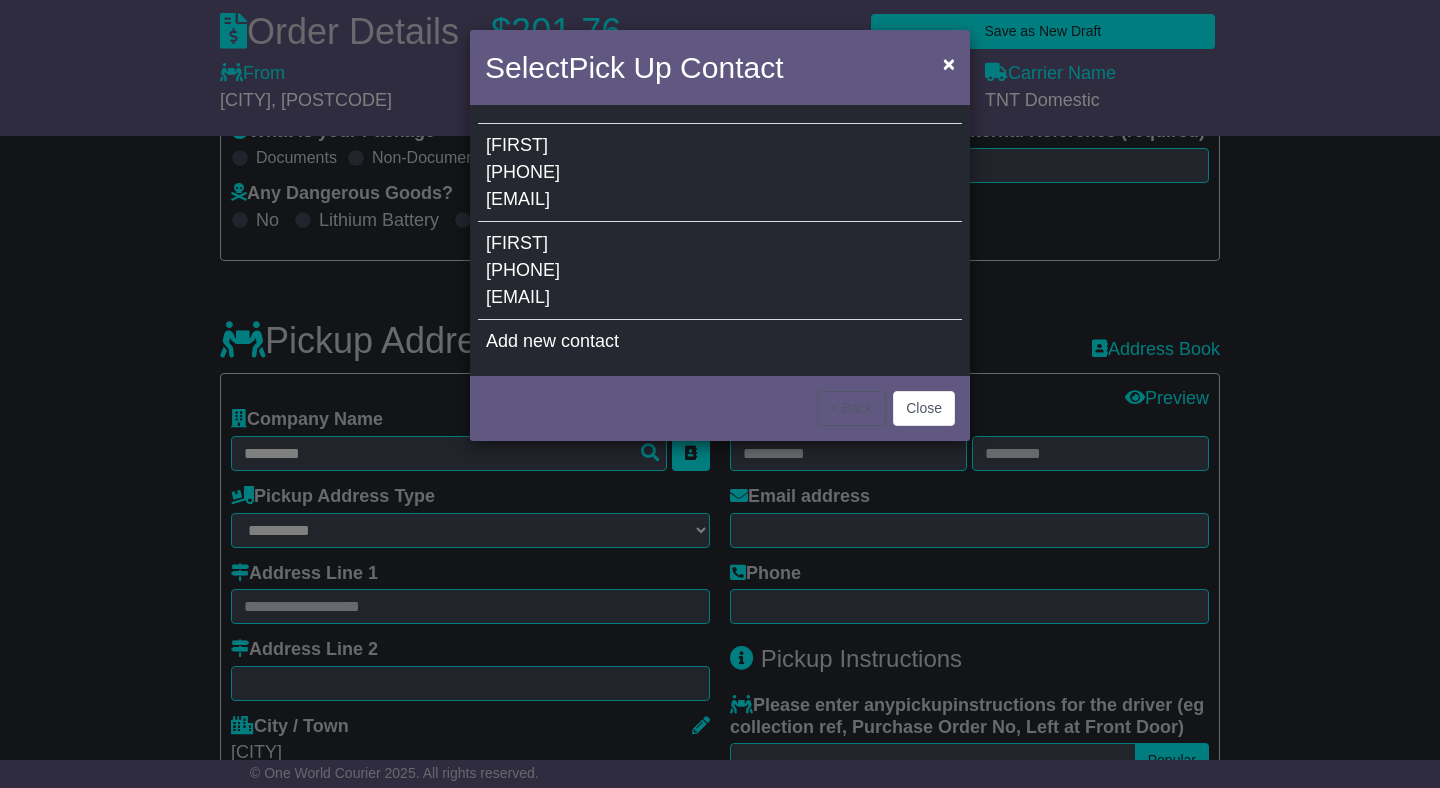 type on "**********" 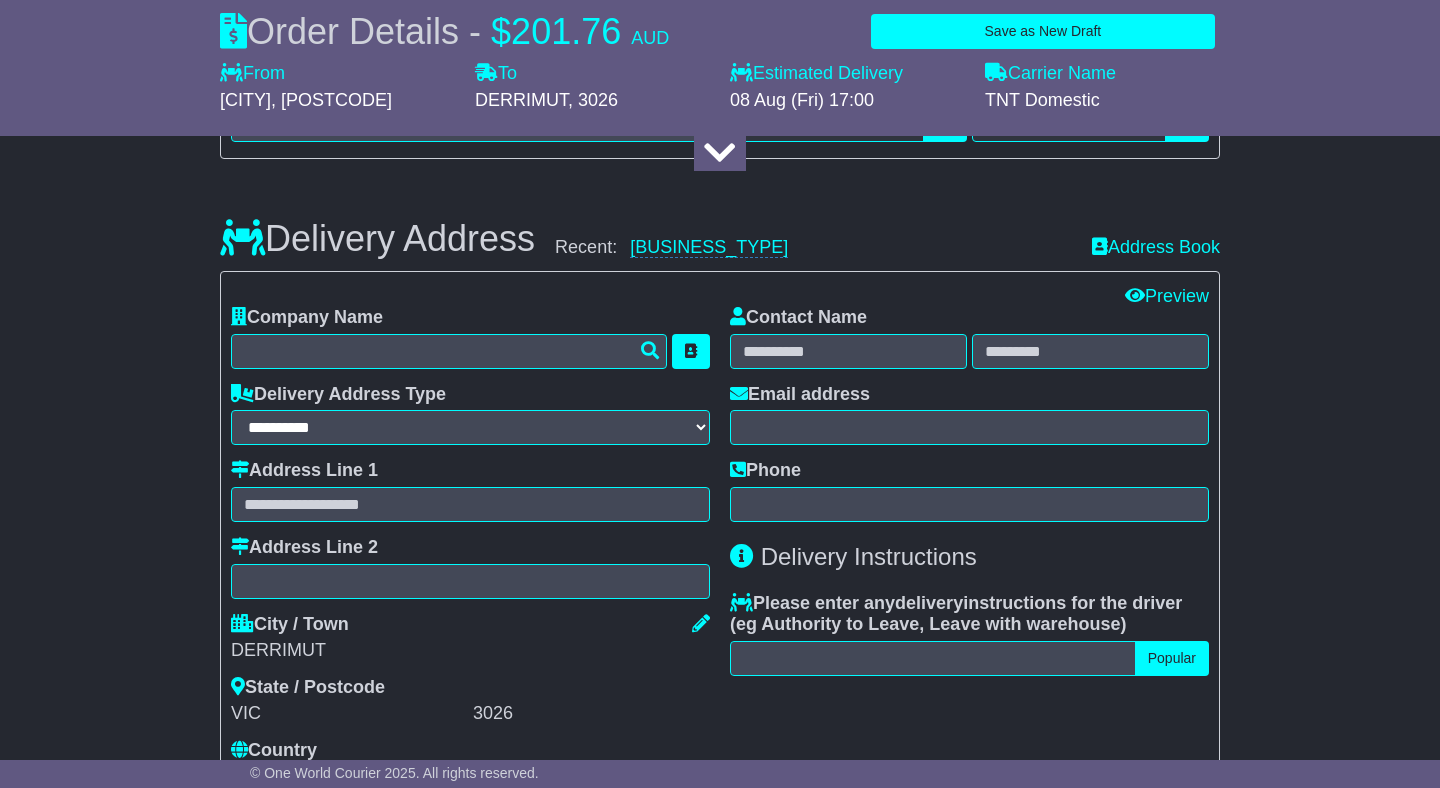 scroll, scrollTop: 1205, scrollLeft: 0, axis: vertical 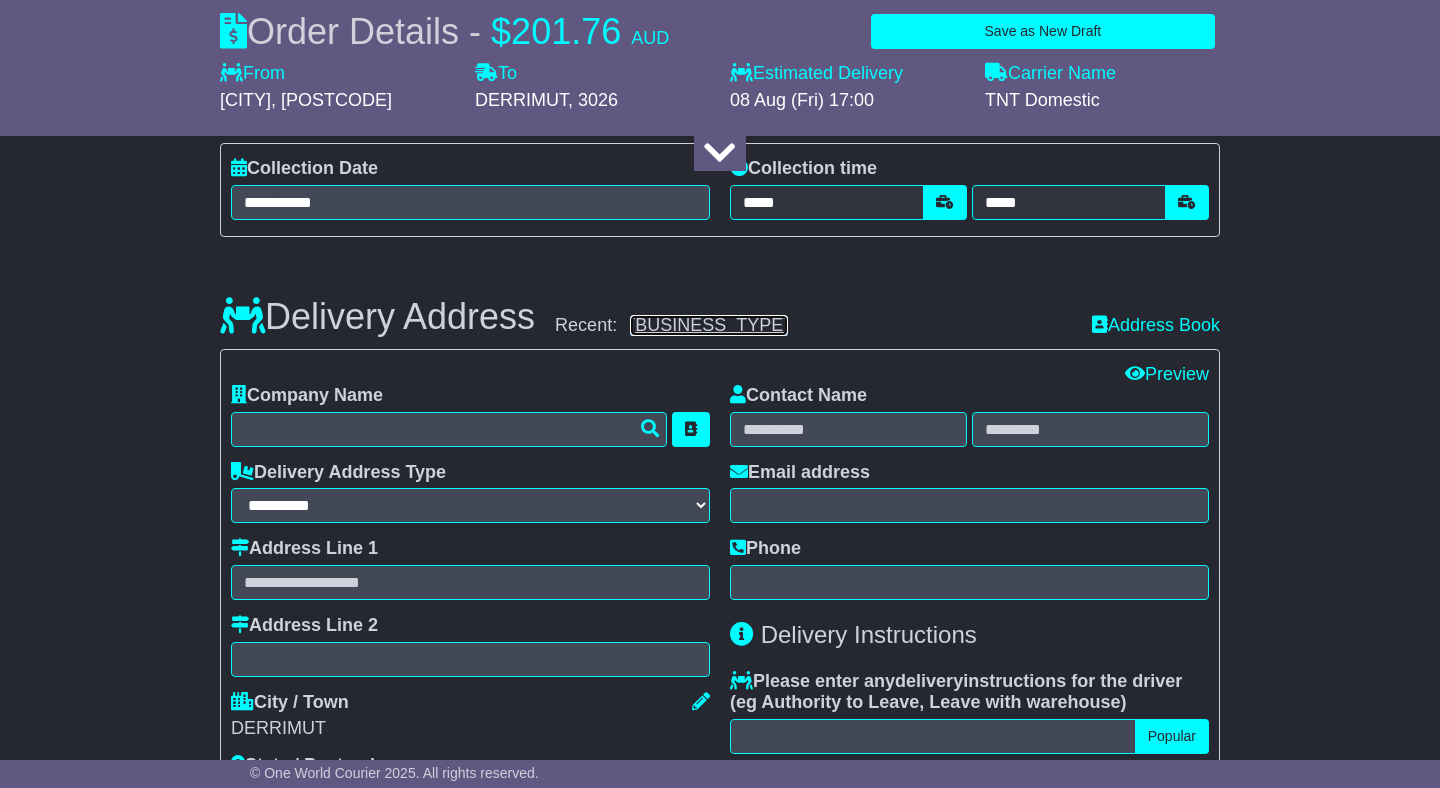 click on "[BUSINESS_TYPE]" at bounding box center (709, 325) 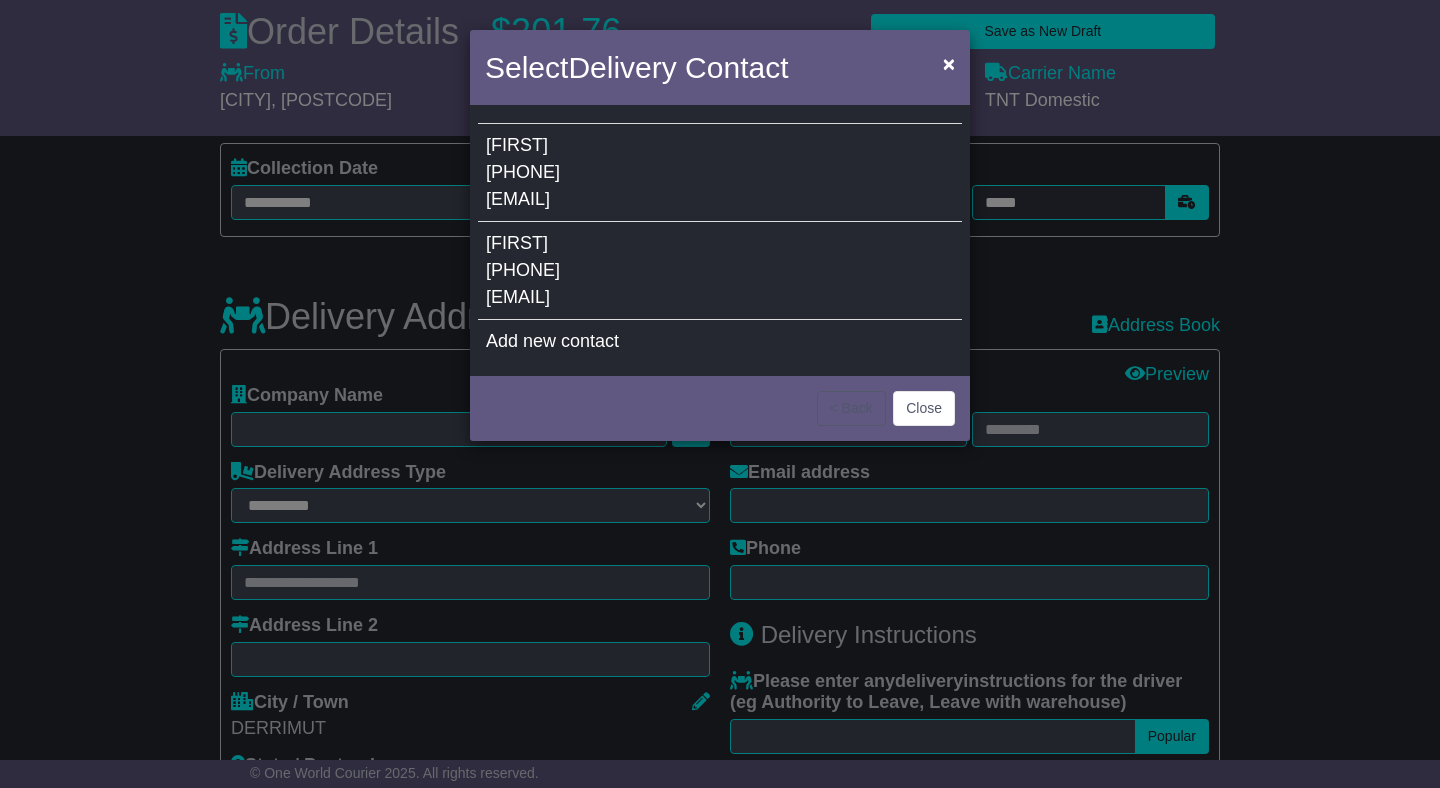 click on "[EMAIL]" at bounding box center (518, 297) 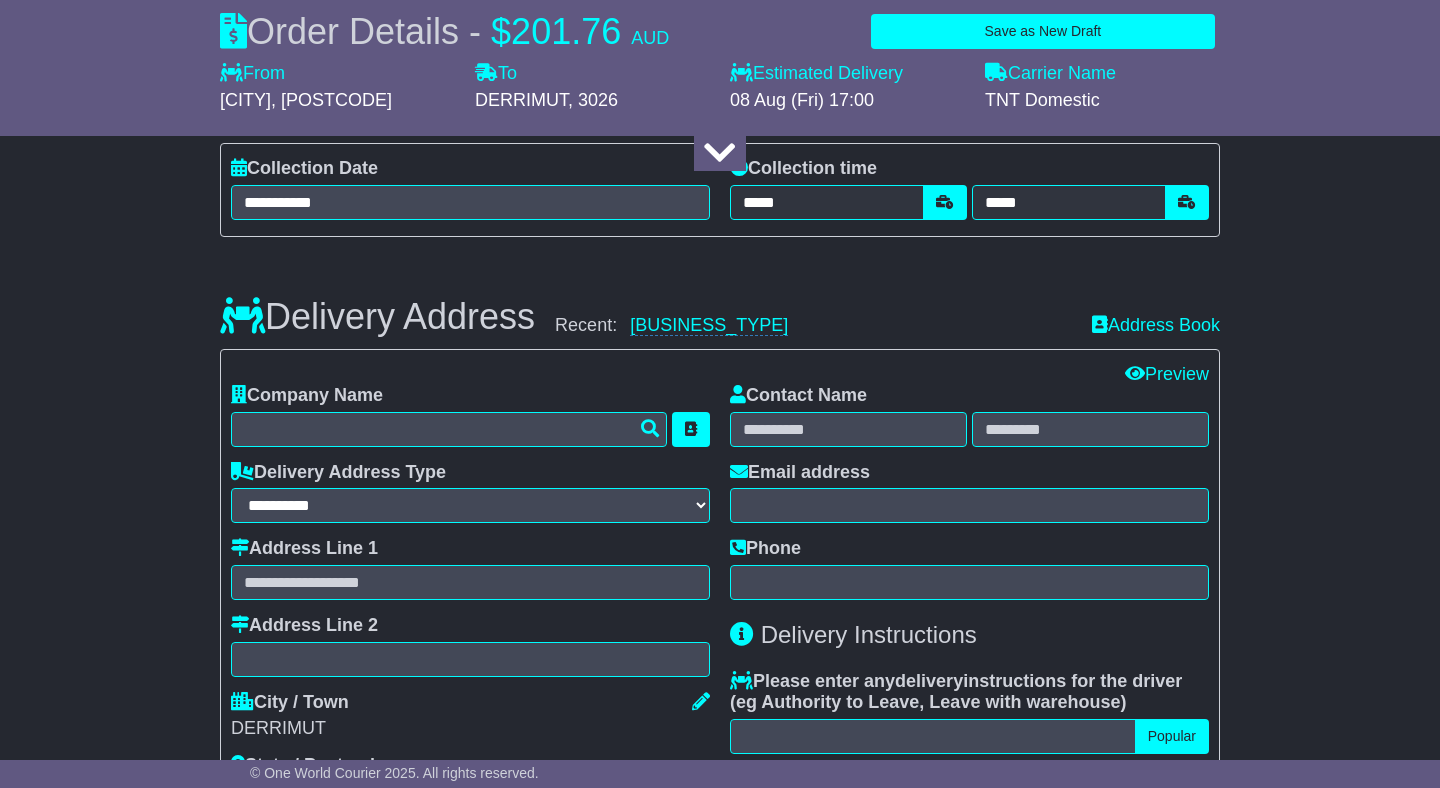 type on "**********" 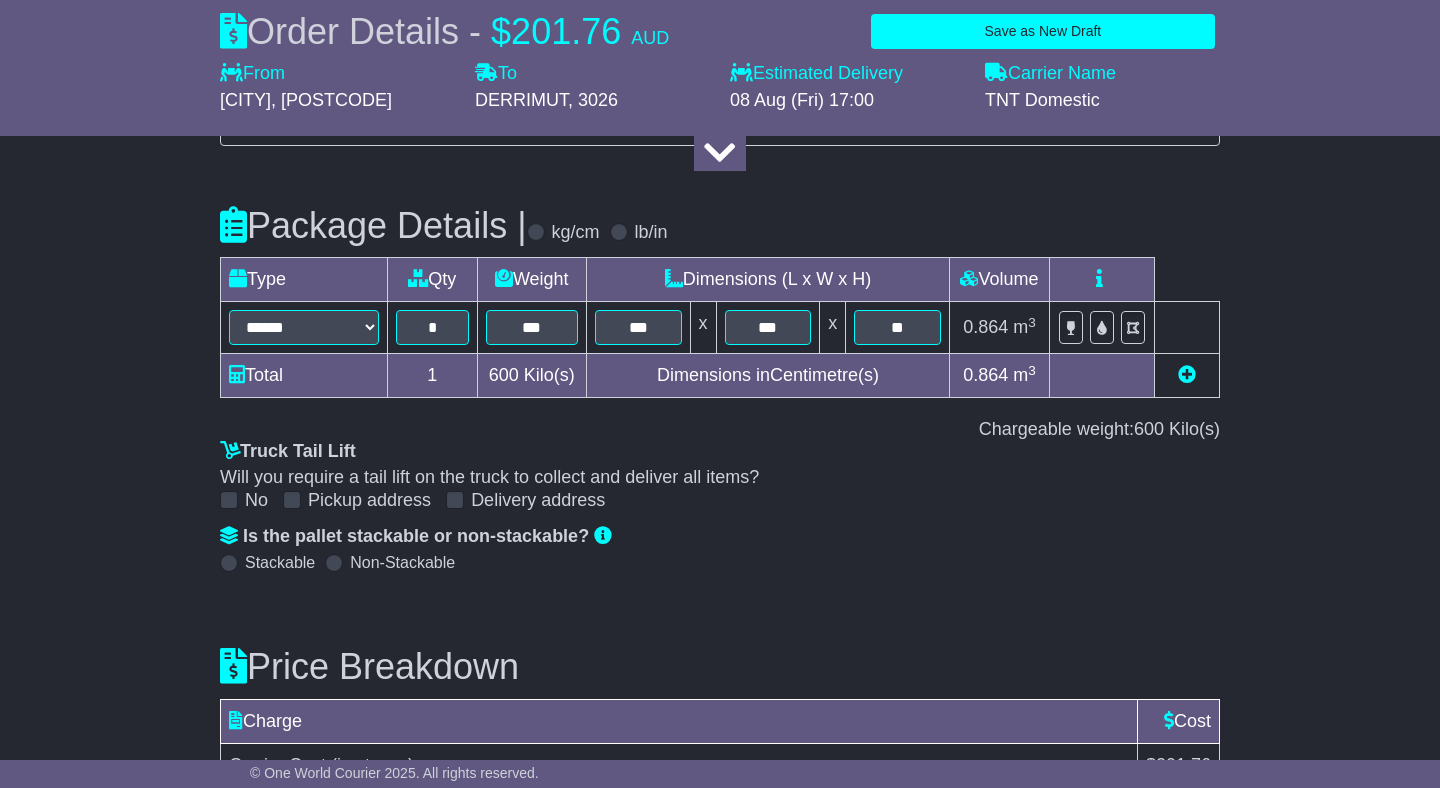 scroll, scrollTop: 2475, scrollLeft: 0, axis: vertical 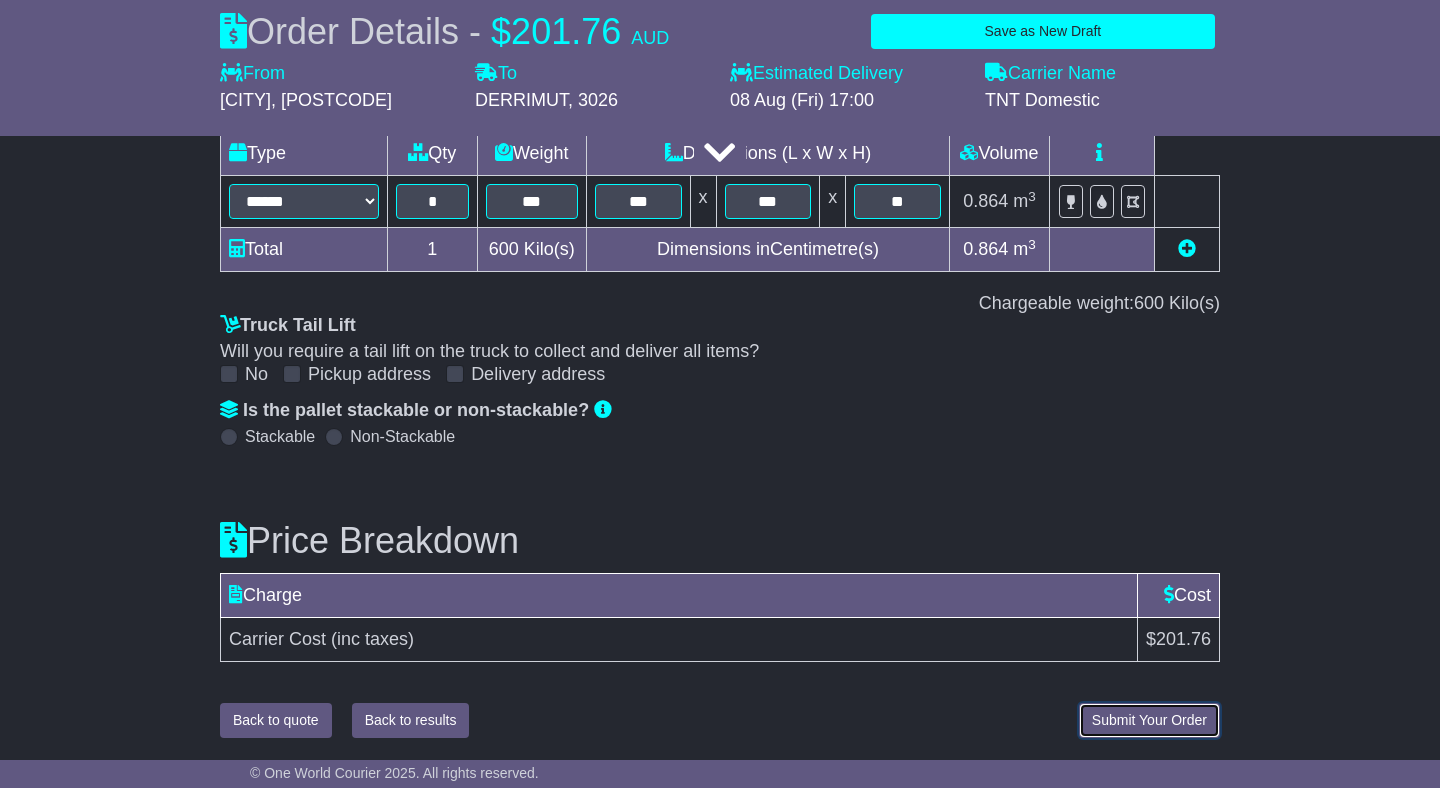 click on "Submit Your Order" at bounding box center [1149, 720] 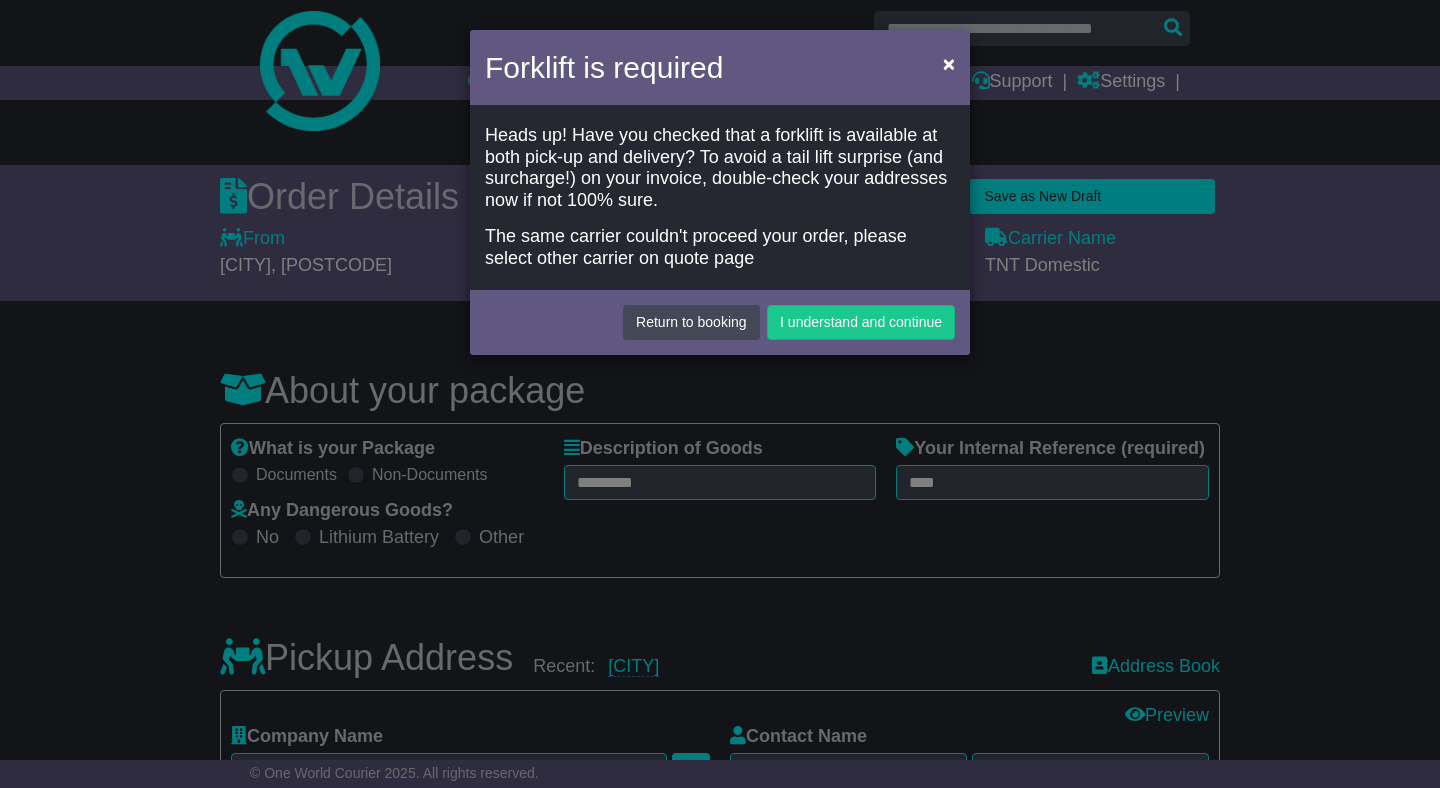 scroll, scrollTop: 0, scrollLeft: 0, axis: both 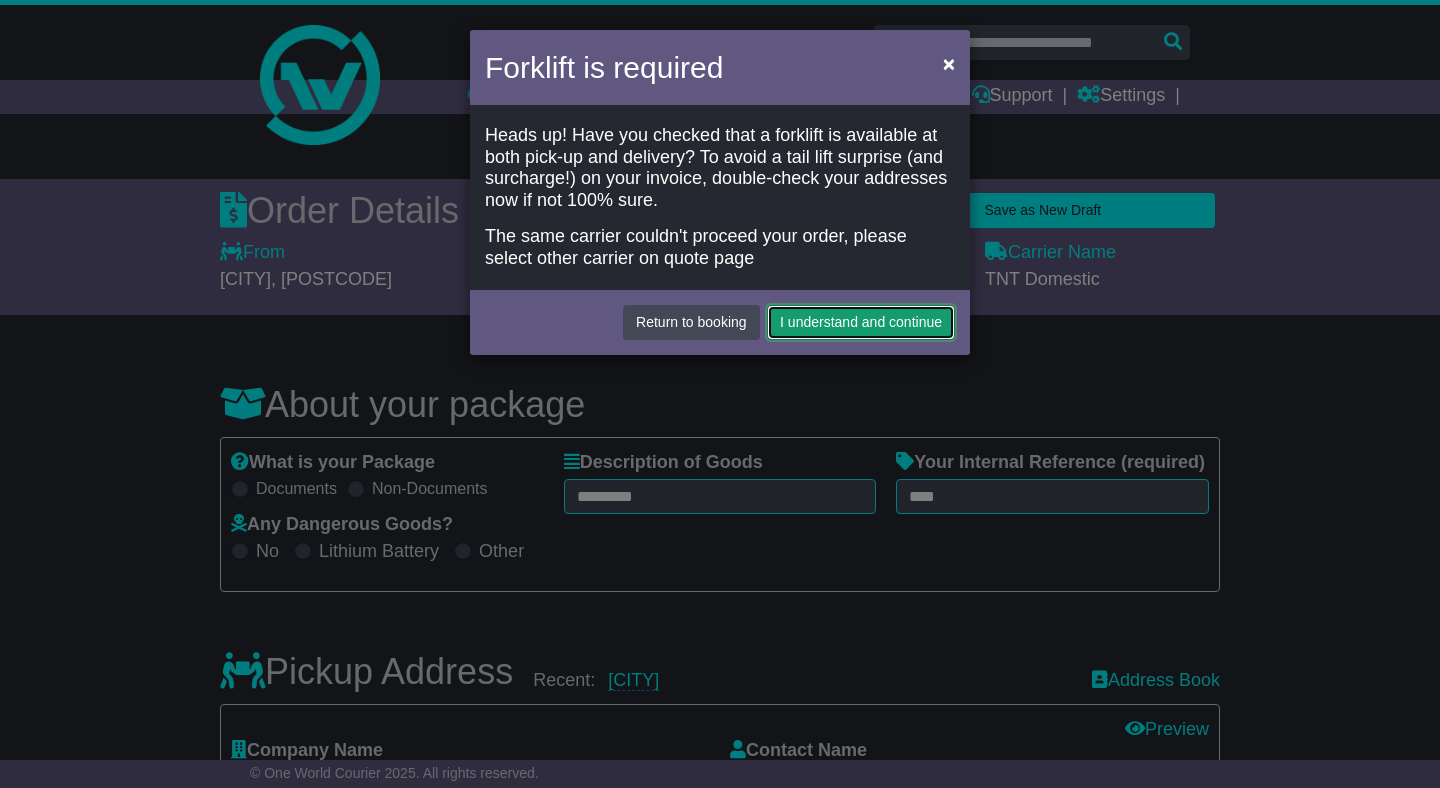 click on "I understand and continue" at bounding box center [861, 322] 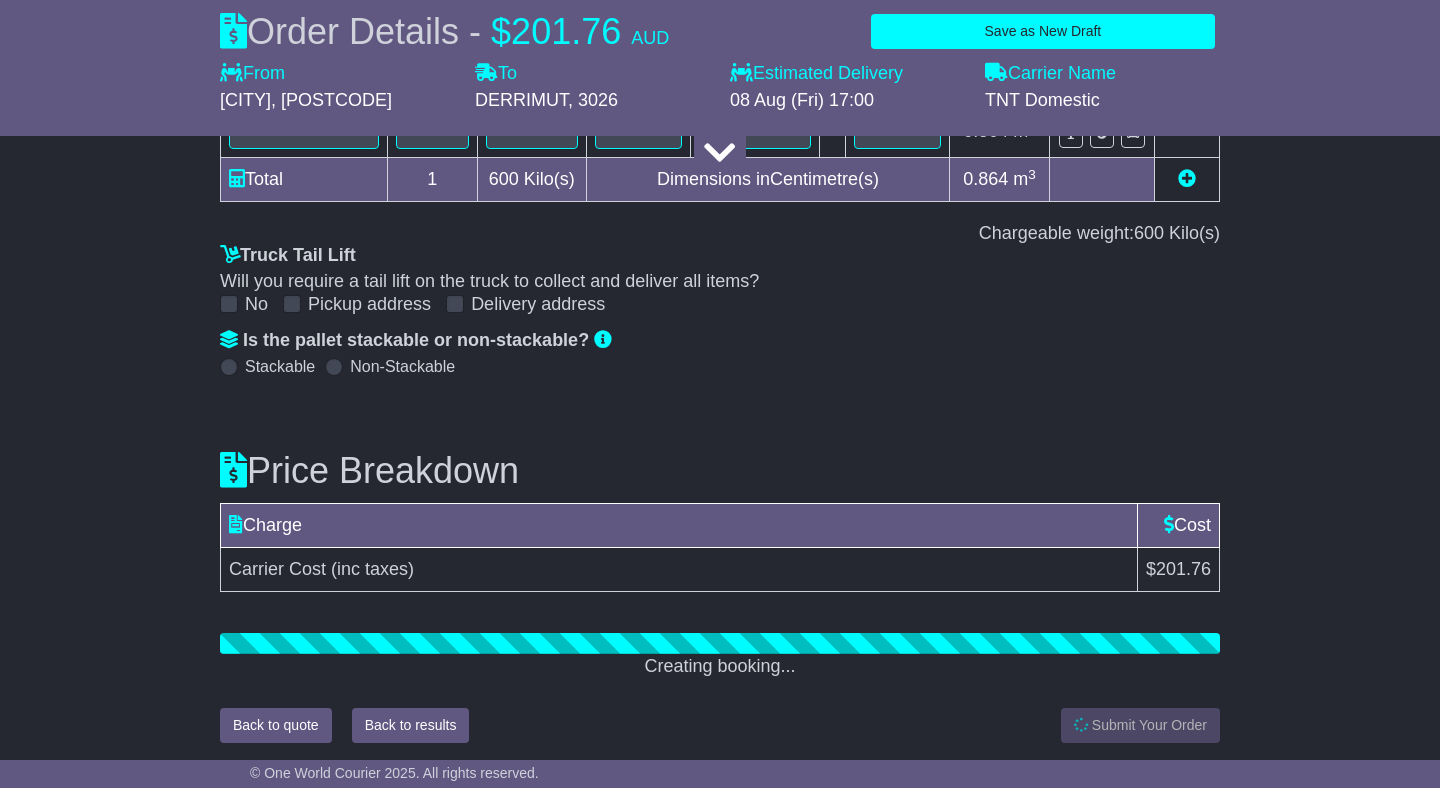scroll, scrollTop: 2550, scrollLeft: 0, axis: vertical 